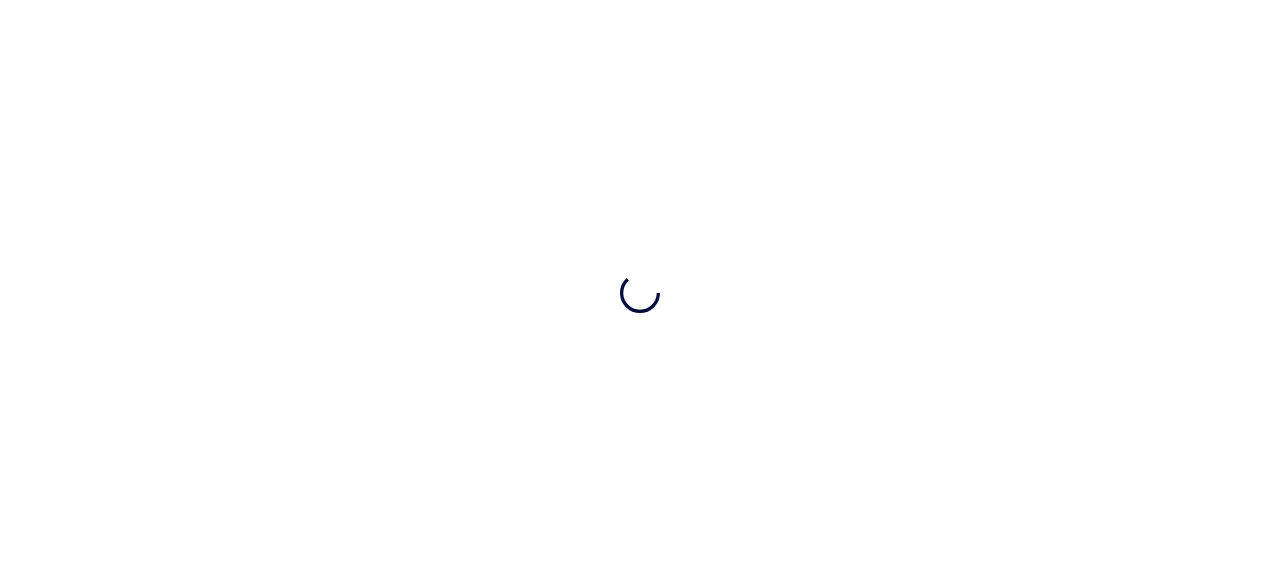 scroll, scrollTop: 0, scrollLeft: 0, axis: both 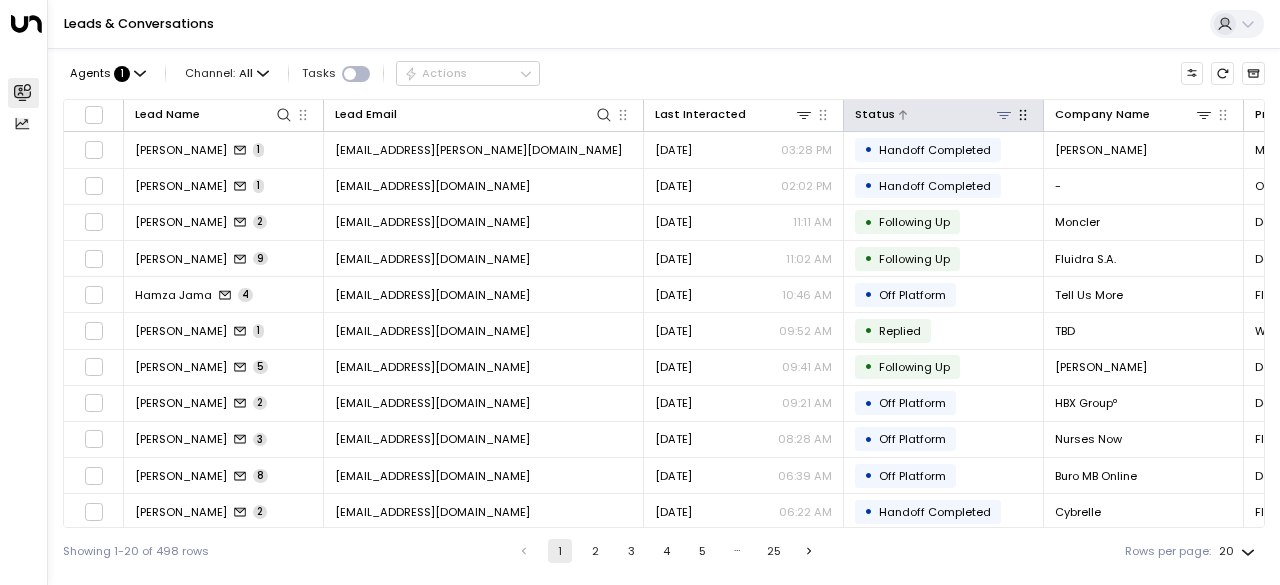 click at bounding box center (1003, 114) 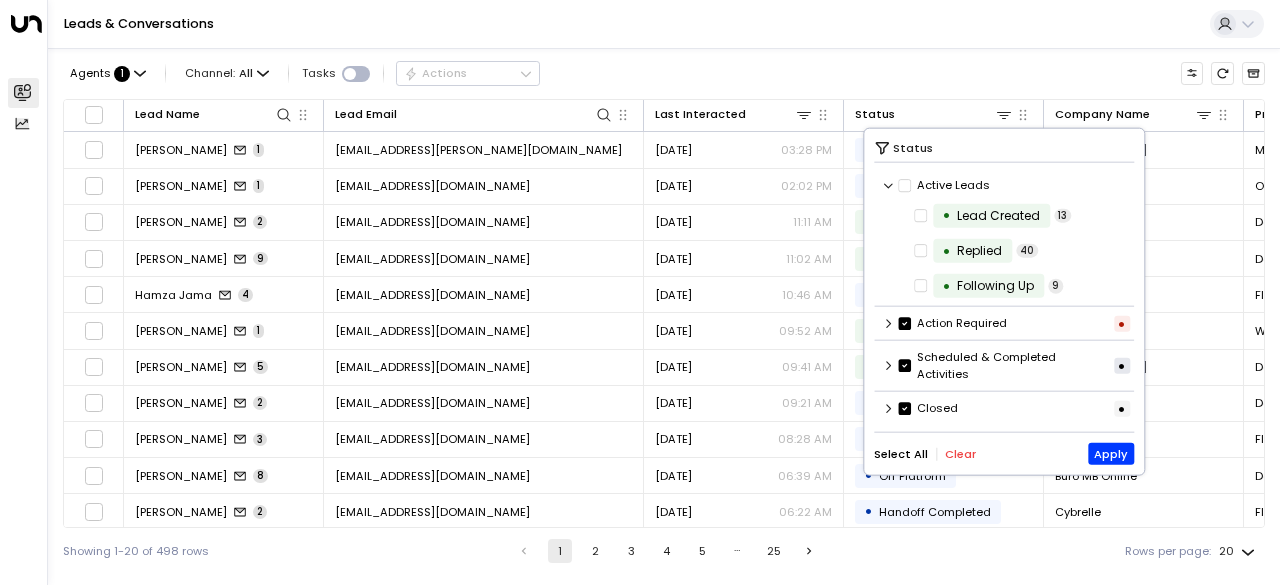scroll, scrollTop: 1, scrollLeft: 0, axis: vertical 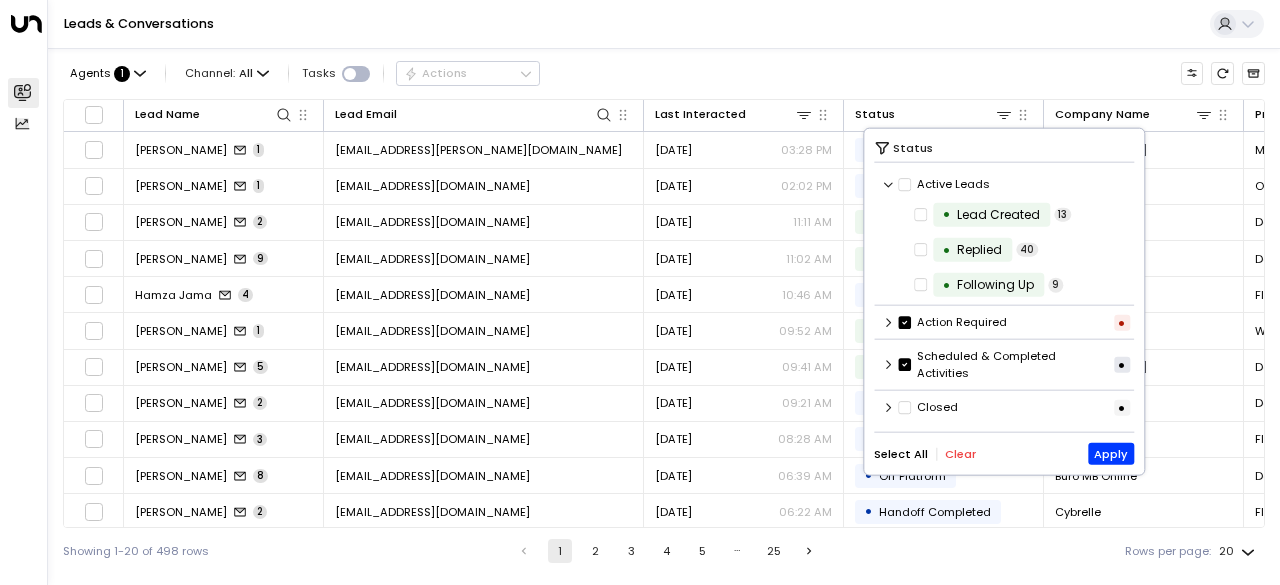 click 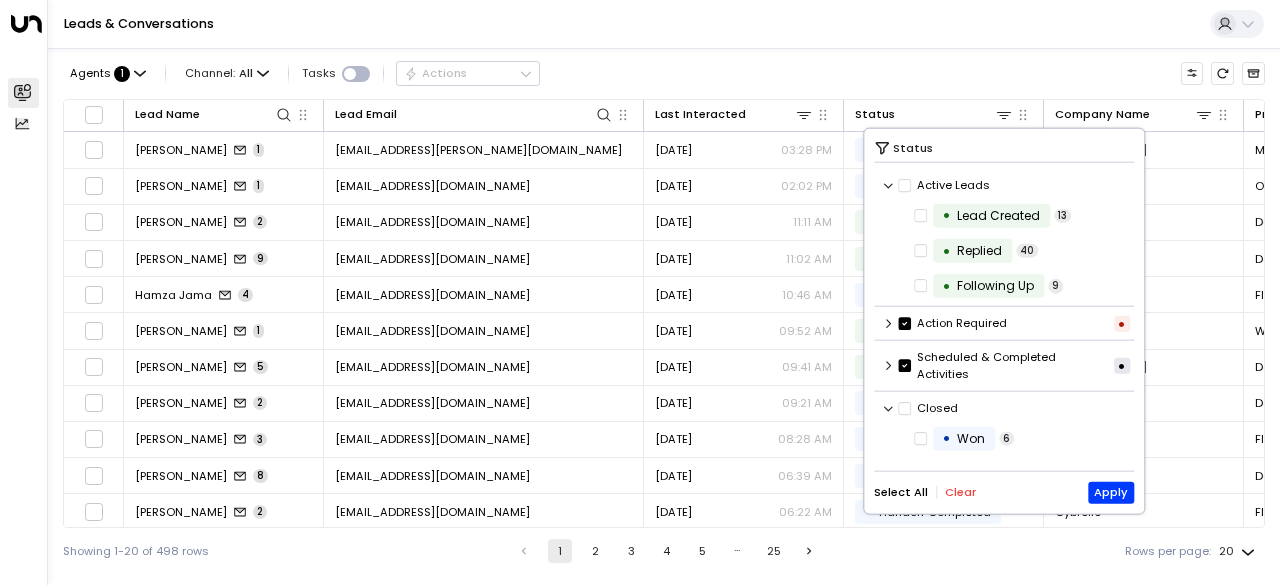 scroll, scrollTop: 101, scrollLeft: 0, axis: vertical 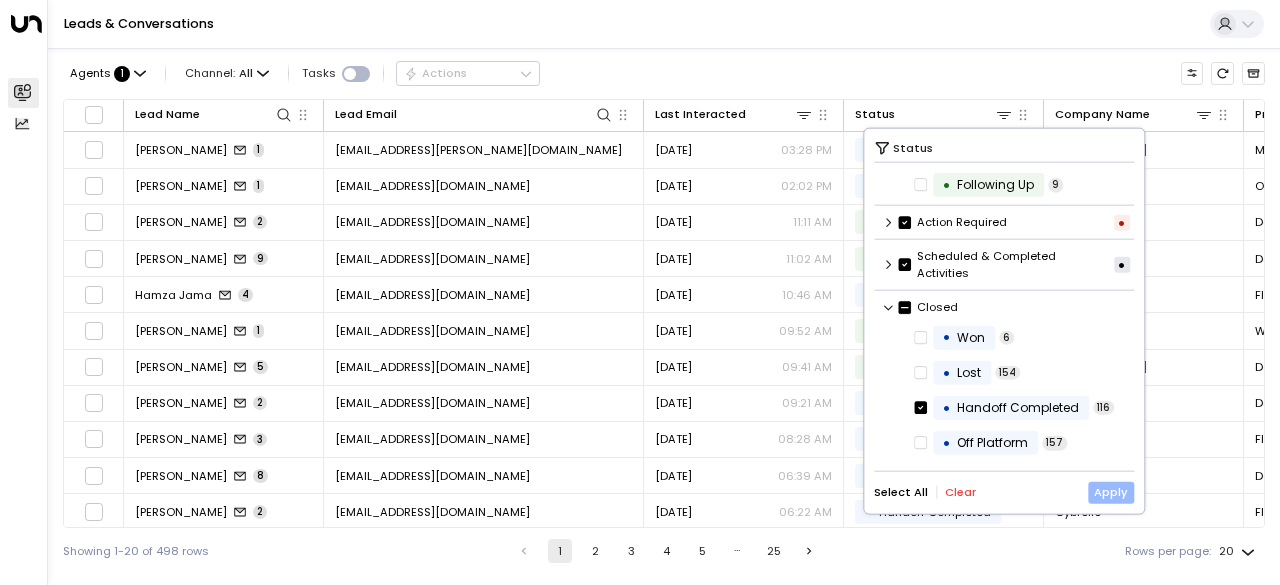 click on "Apply" at bounding box center (1111, 492) 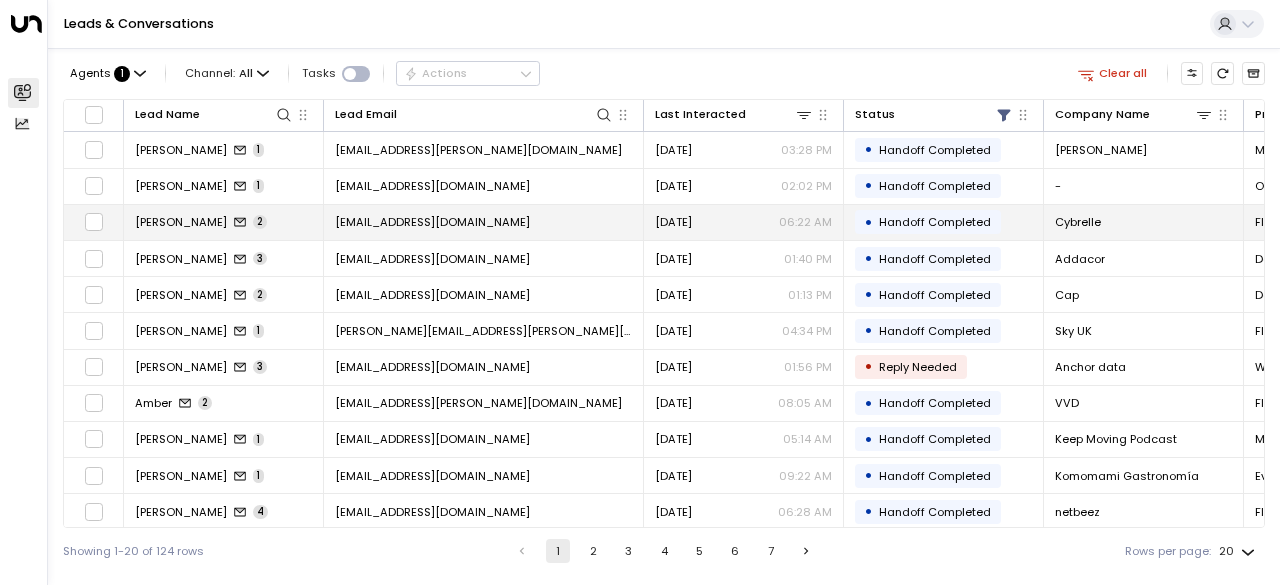 drag, startPoint x: 885, startPoint y: 229, endPoint x: 626, endPoint y: 217, distance: 259.27783 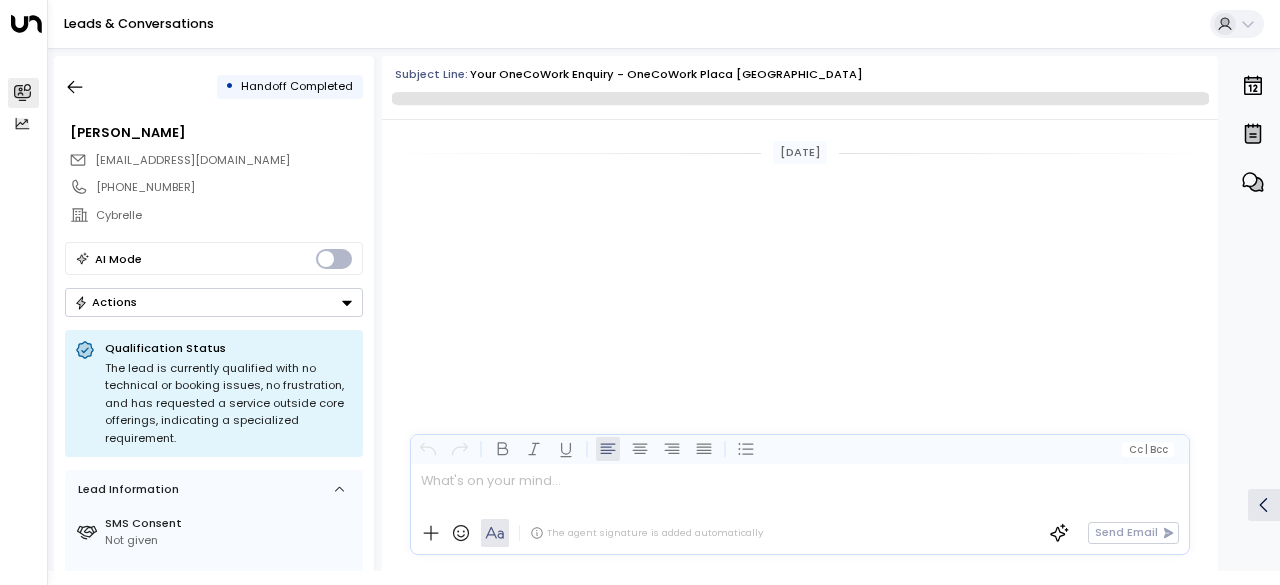 scroll, scrollTop: 1024, scrollLeft: 0, axis: vertical 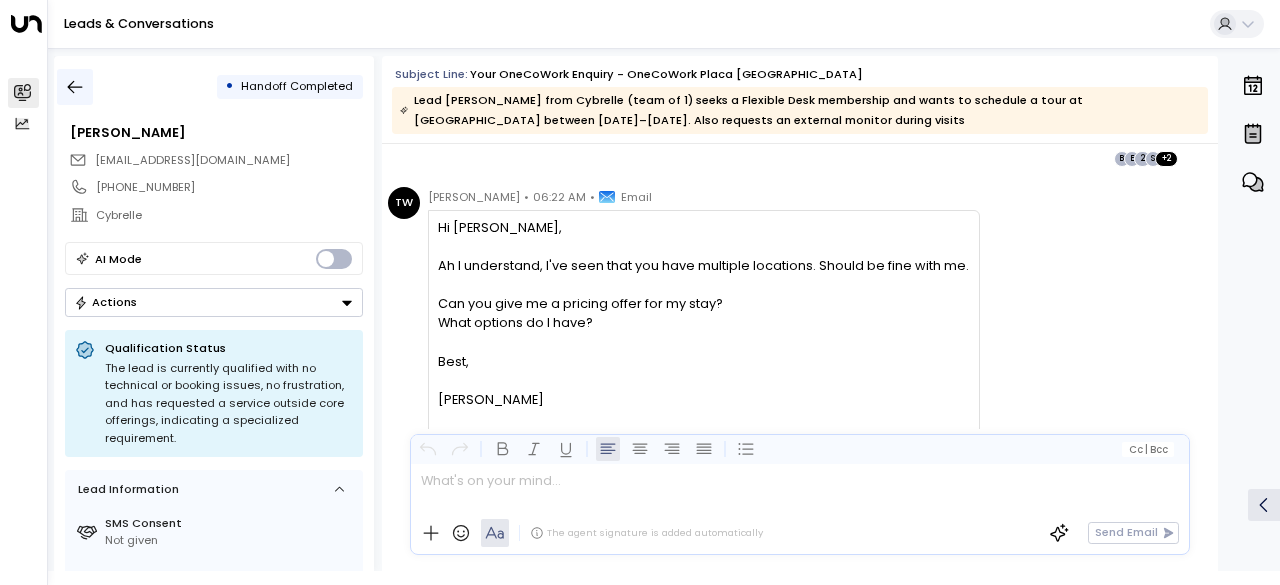 click 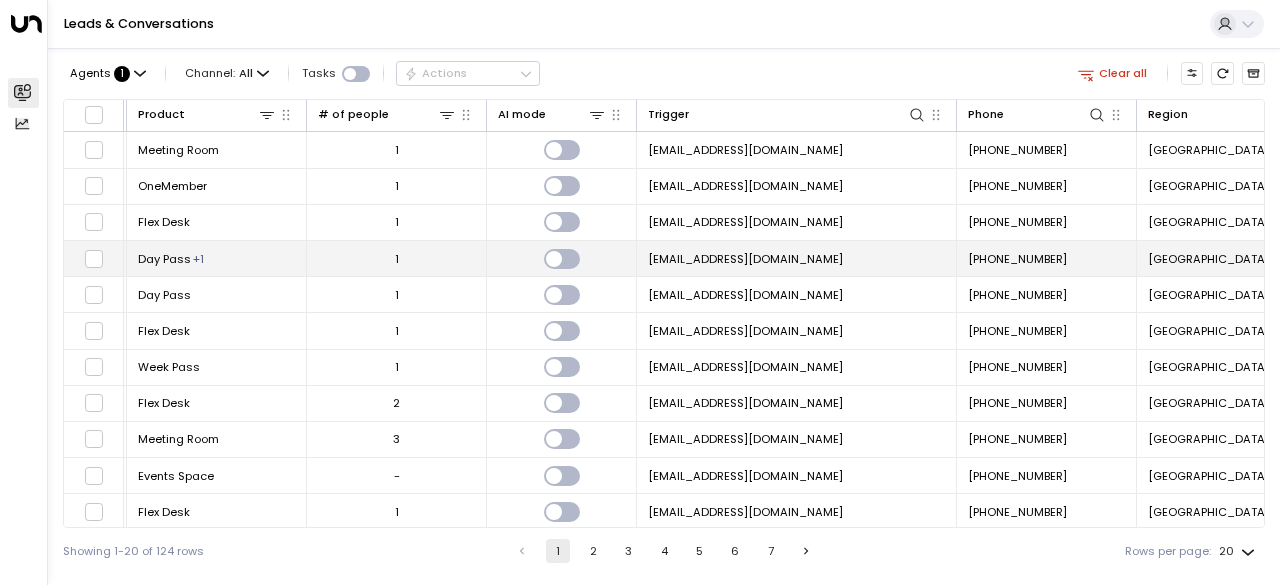 scroll, scrollTop: 0, scrollLeft: 868, axis: horizontal 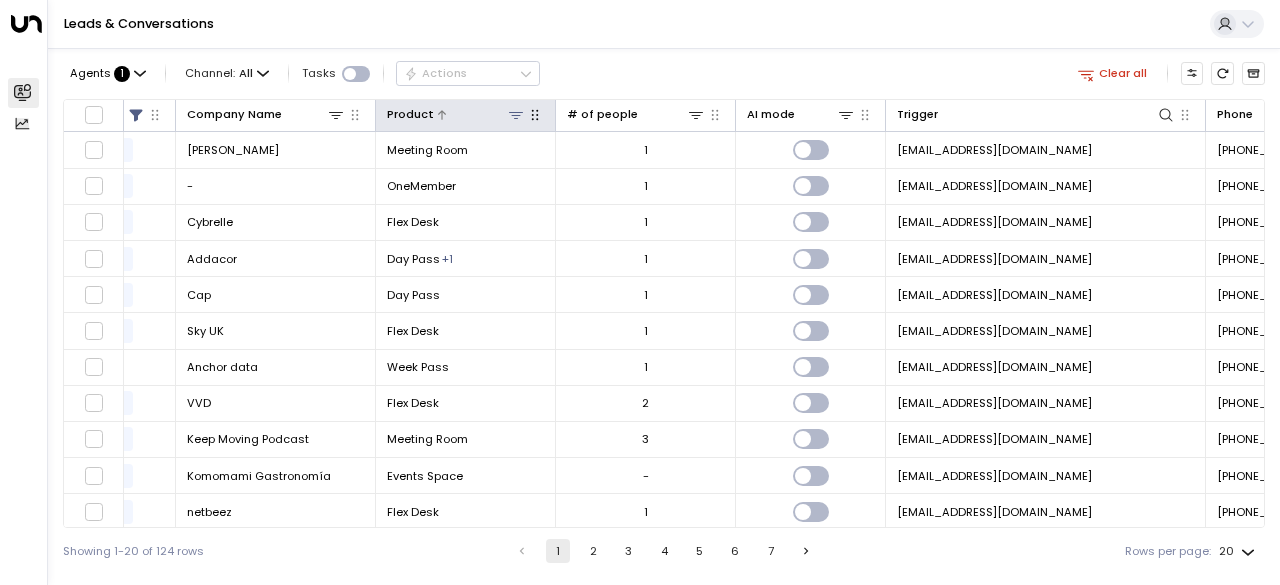 click 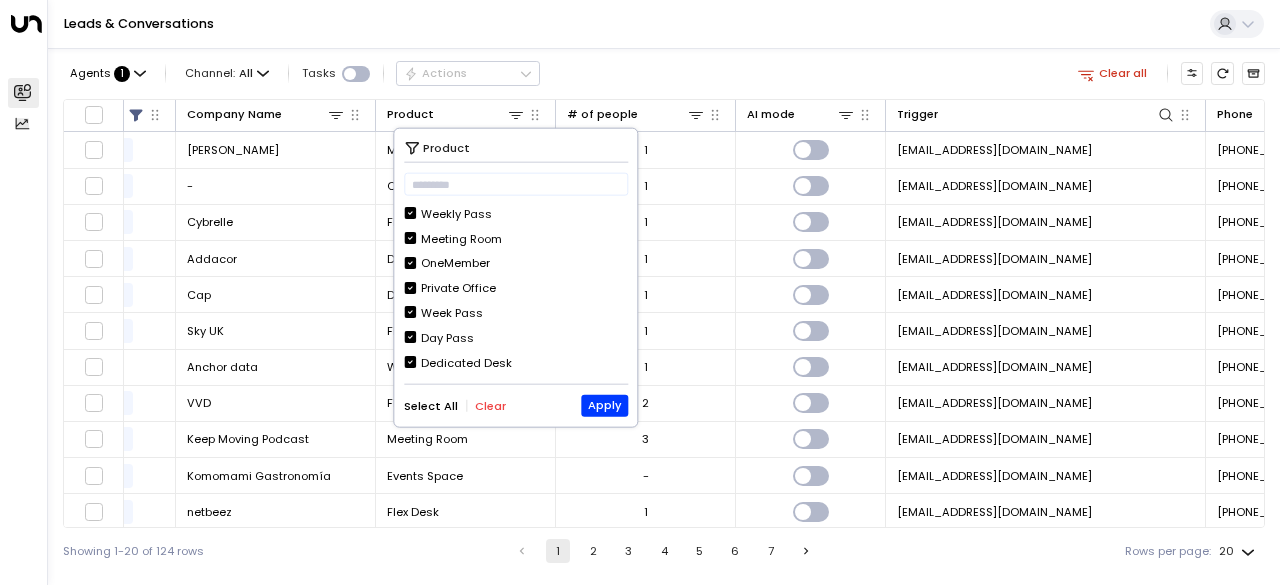 click on "Agents : 1 Channel: All Tasks   Actions Clear all Lead Name Lead Email Last Interacted Status Company Name Product # of people AI mode Trigger Phone Region Location [PERSON_NAME] 1 [EMAIL_ADDRESS][PERSON_NAME][DOMAIN_NAME] [DATE] 03:28 PM • Handoff Completed [PERSON_NAME] Meeting Room 1 [EMAIL_ADDRESS][DOMAIN_NAME] [PHONE_NUMBER] Barcelona OneCoWork Portal de l'Angel [PERSON_NAME] 1 [EMAIL_ADDRESS][DOMAIN_NAME] [DATE] 02:02 PM • Handoff Completed - OneMember 1 [EMAIL_ADDRESS][DOMAIN_NAME] [PHONE_NUMBER] Barcelona OneCoWork Portal de l'Angel Timo 2 [EMAIL_ADDRESS][DOMAIN_NAME] [DATE] 06:22 AM • Handoff Completed Cybrelle Flex Desk 1 [EMAIL_ADDRESS][DOMAIN_NAME] [PHONE_NUMBER] Barcelona OneCoWork Placa Catalunya [PERSON_NAME] 3 [EMAIL_ADDRESS][DOMAIN_NAME] [DATE] 01:40 PM • Handoff Completed Addacor Day Pass + 1 1 [EMAIL_ADDRESS][DOMAIN_NAME] [PHONE_NUMBER] Barcelona OneCoWork Portal de l'Angel Marc 2 [EMAIL_ADDRESS][DOMAIN_NAME] [DATE] 01:13 PM • Handoff Completed Cap Day Pass 1 [EMAIL_ADDRESS][DOMAIN_NAME] [PHONE_NUMBER] [GEOGRAPHIC_DATA] OneCoWork Placa Catalunya 1" at bounding box center (664, 311) 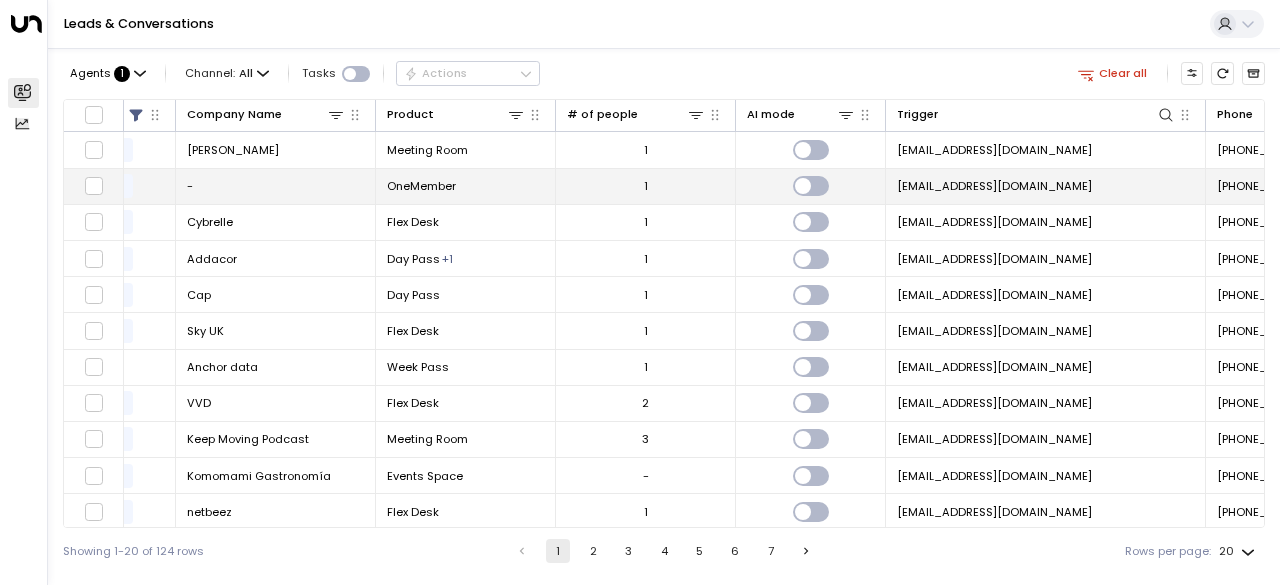 scroll, scrollTop: 0, scrollLeft: 1374, axis: horizontal 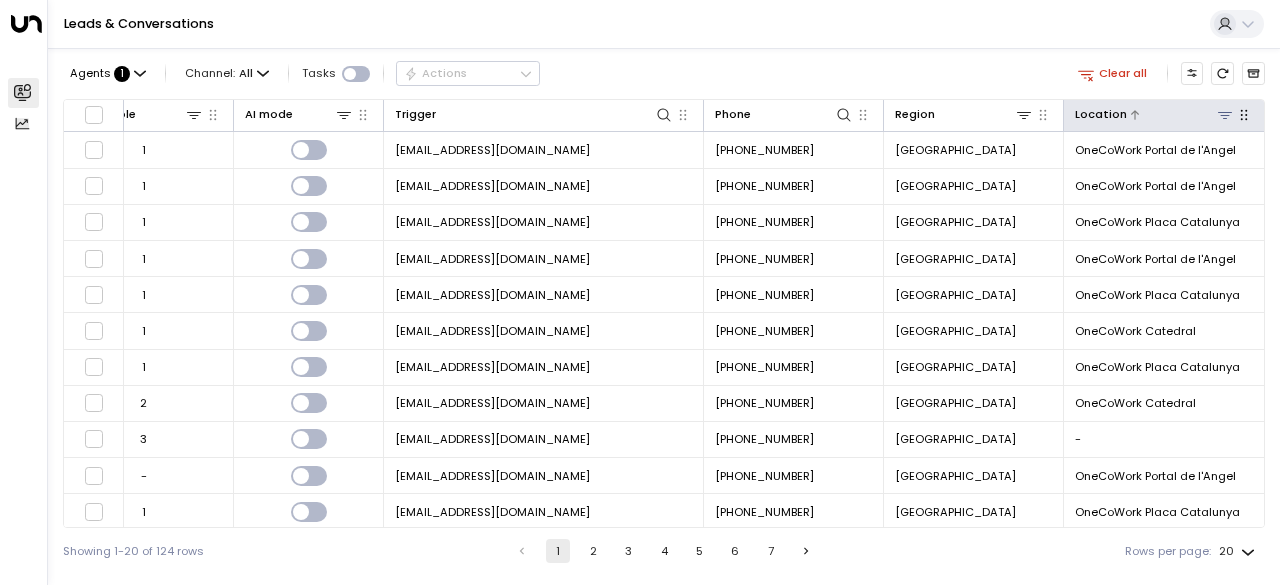 click 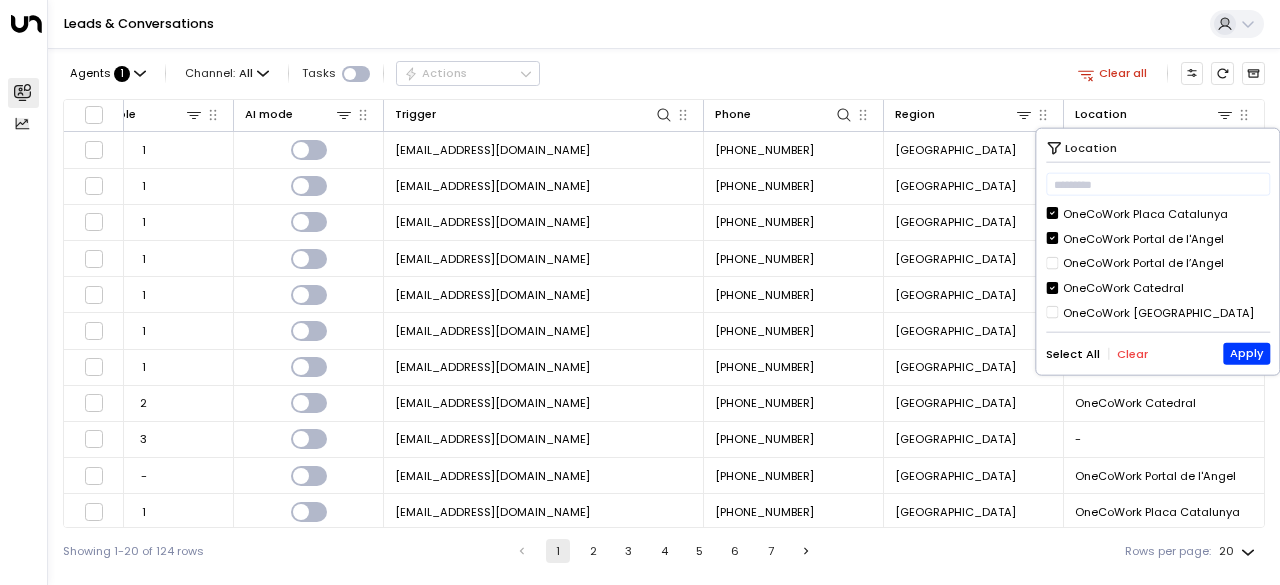 click on "OneCoWork Placa Catalunya" at bounding box center (1145, 213) 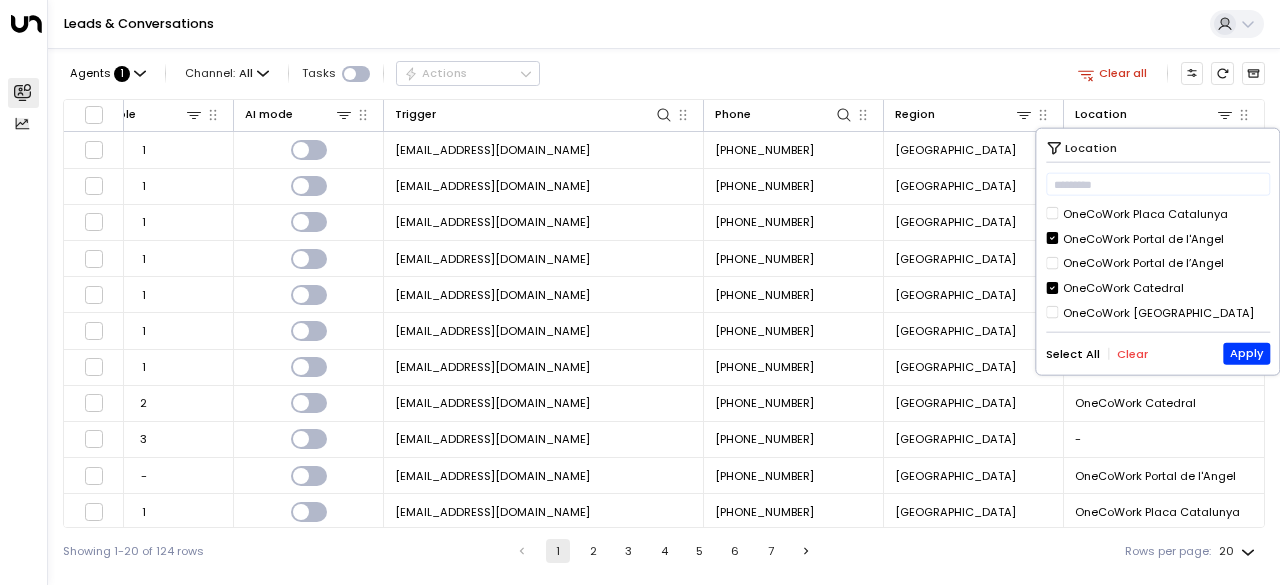 click on "OneCoWork Placa Catalunya" at bounding box center (1145, 213) 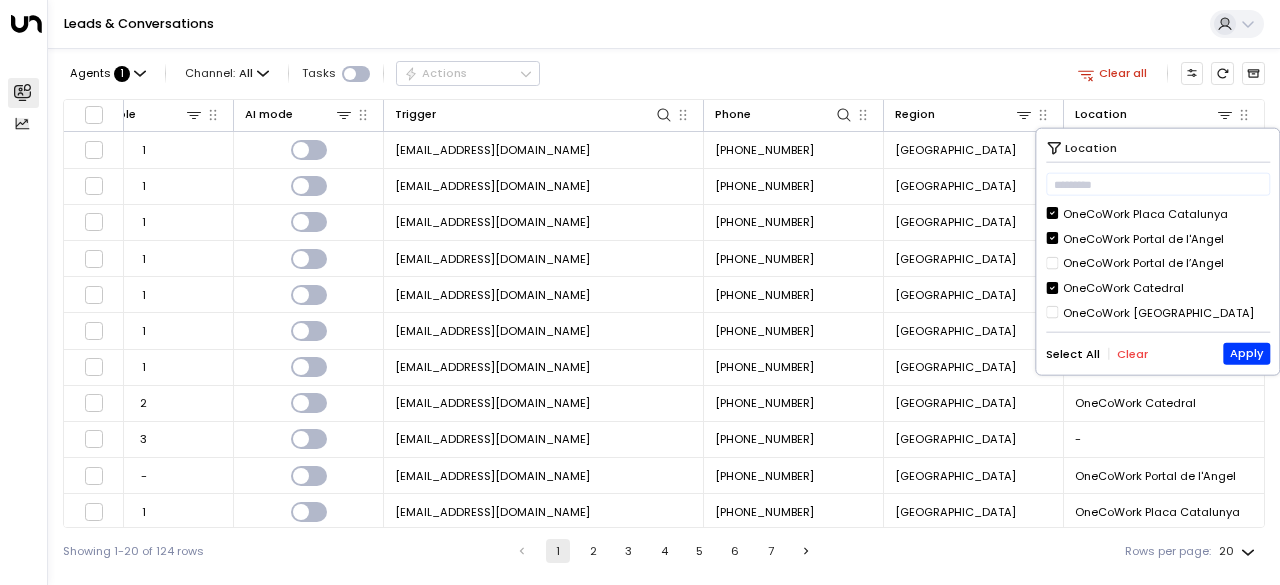 click on "OneCoWork Portal de l'Angel" at bounding box center (1143, 238) 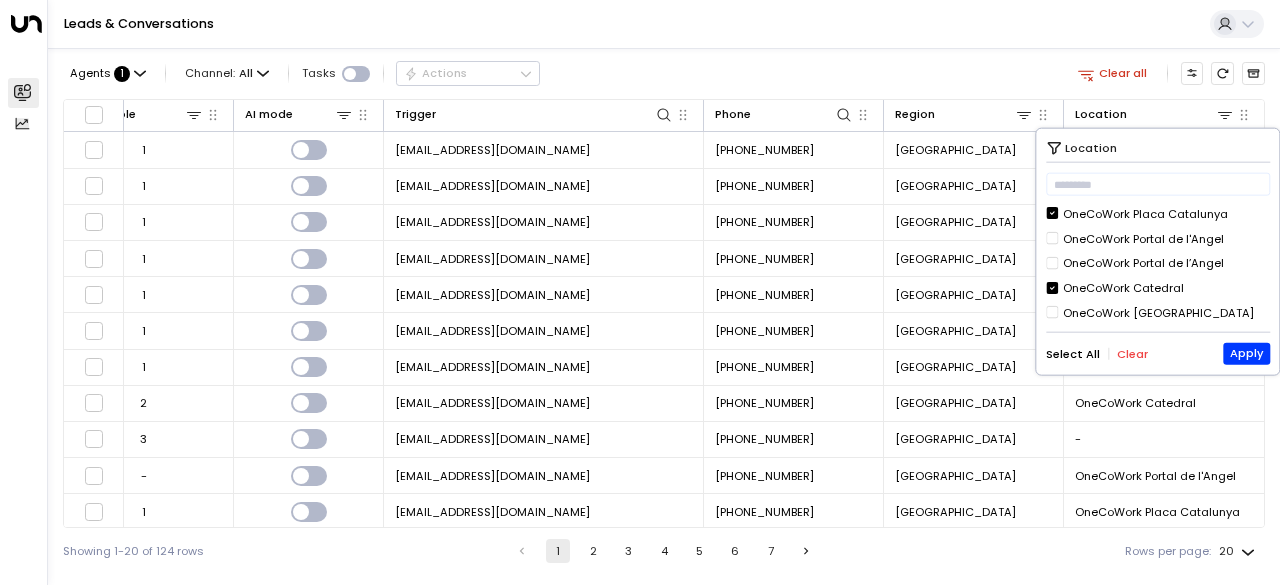 scroll, scrollTop: 0, scrollLeft: 0, axis: both 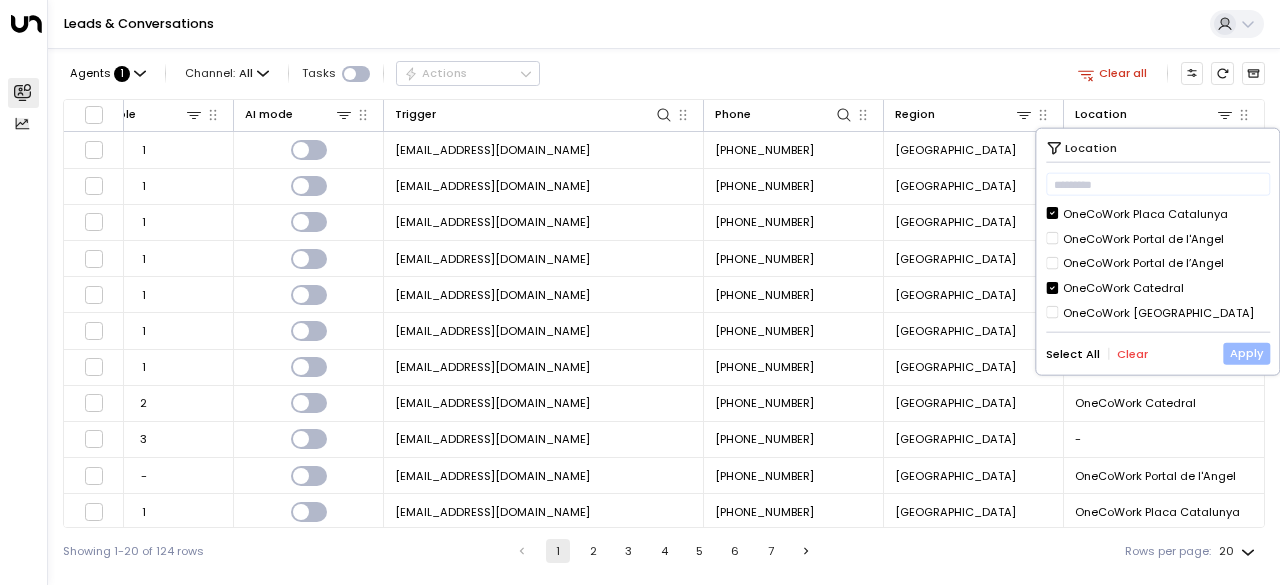 click on "Apply" at bounding box center [1246, 353] 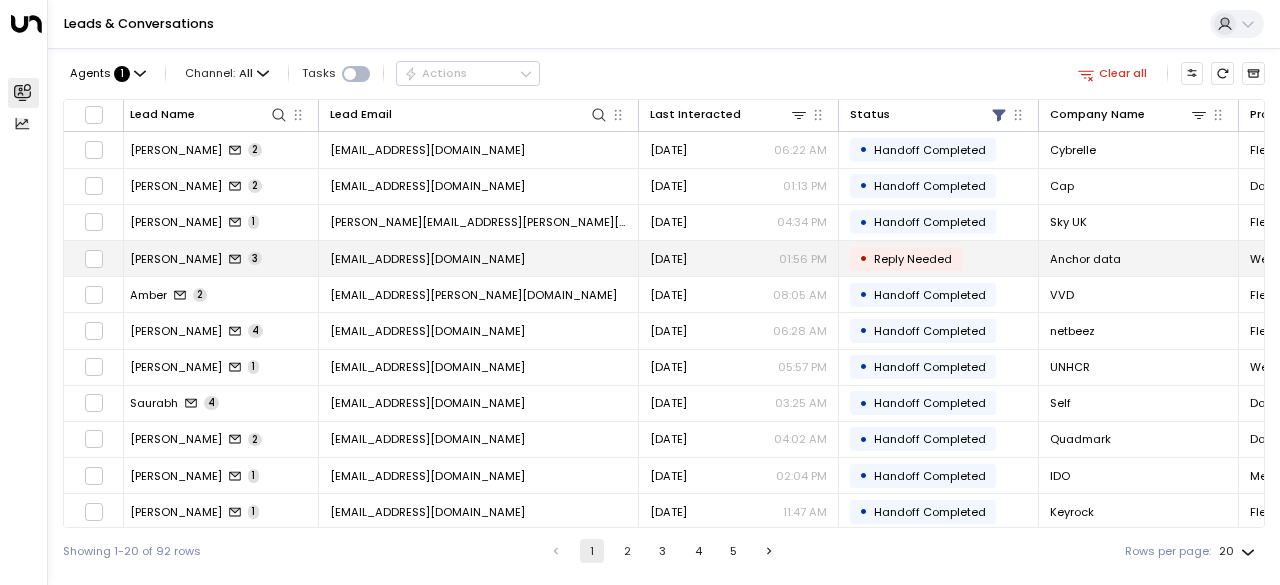 scroll, scrollTop: 0, scrollLeft: 0, axis: both 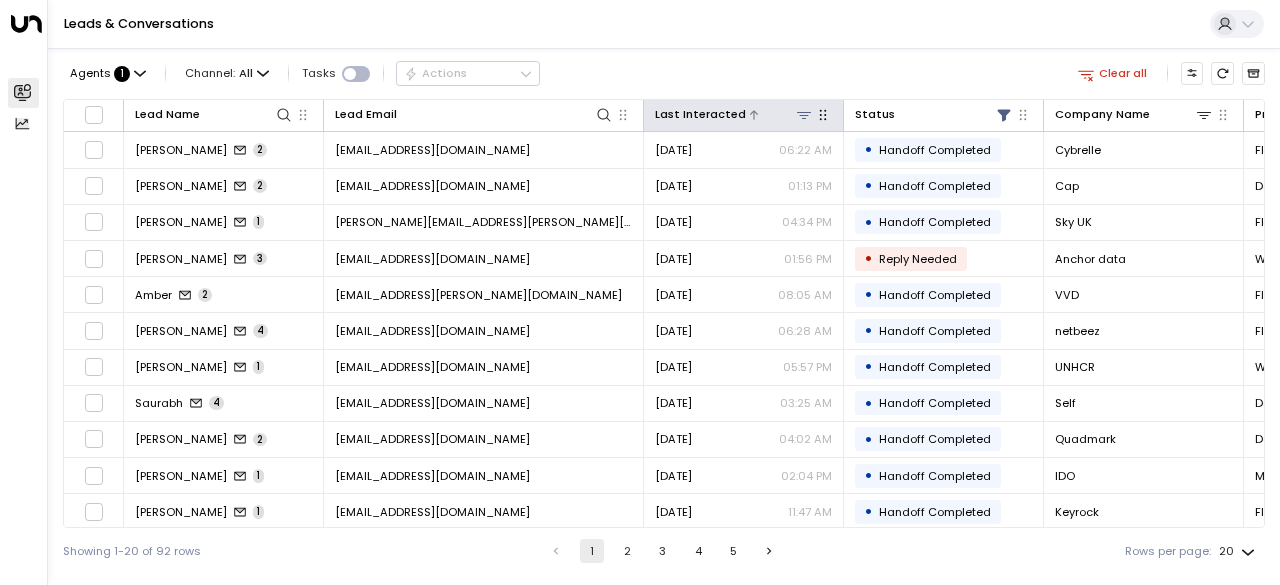 click 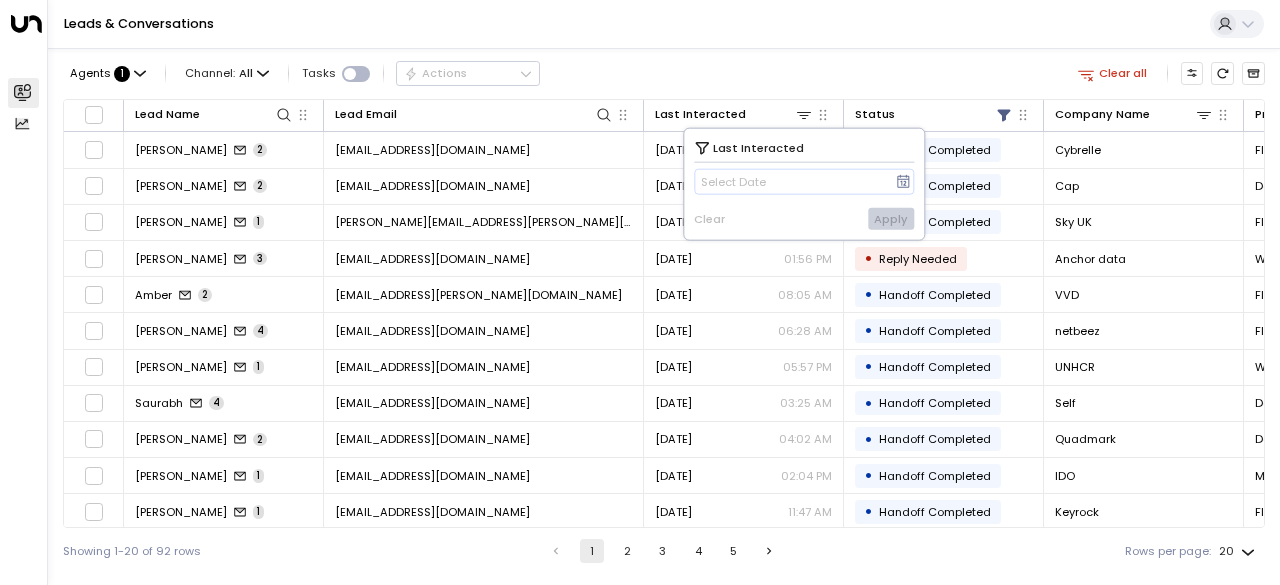click 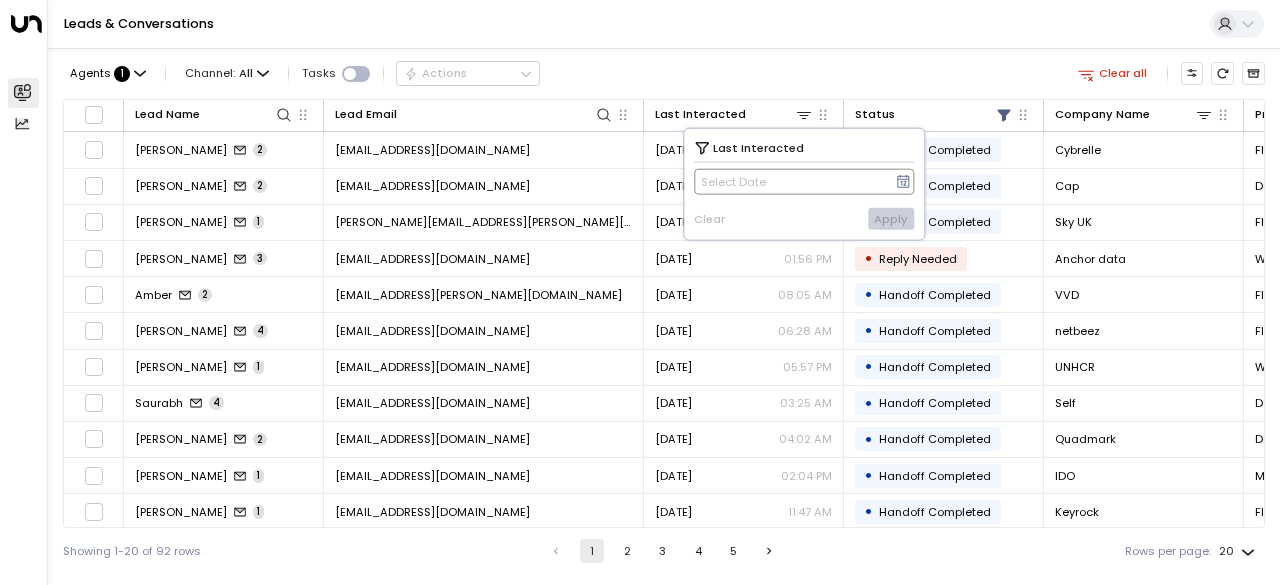 click 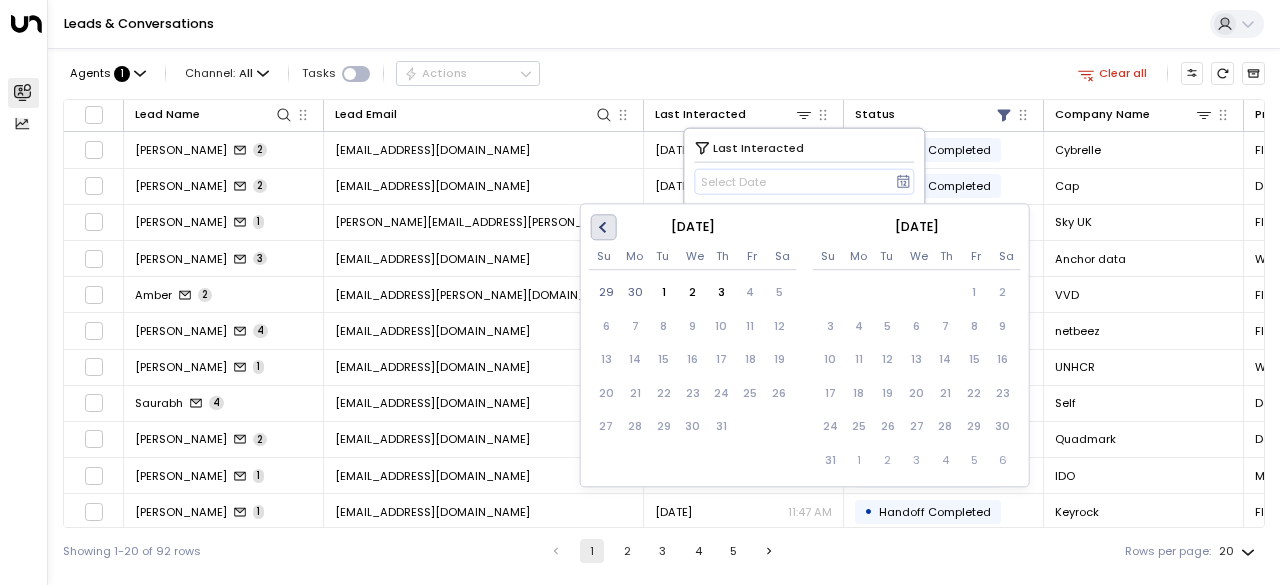 click on "Previous Month" at bounding box center (604, 228) 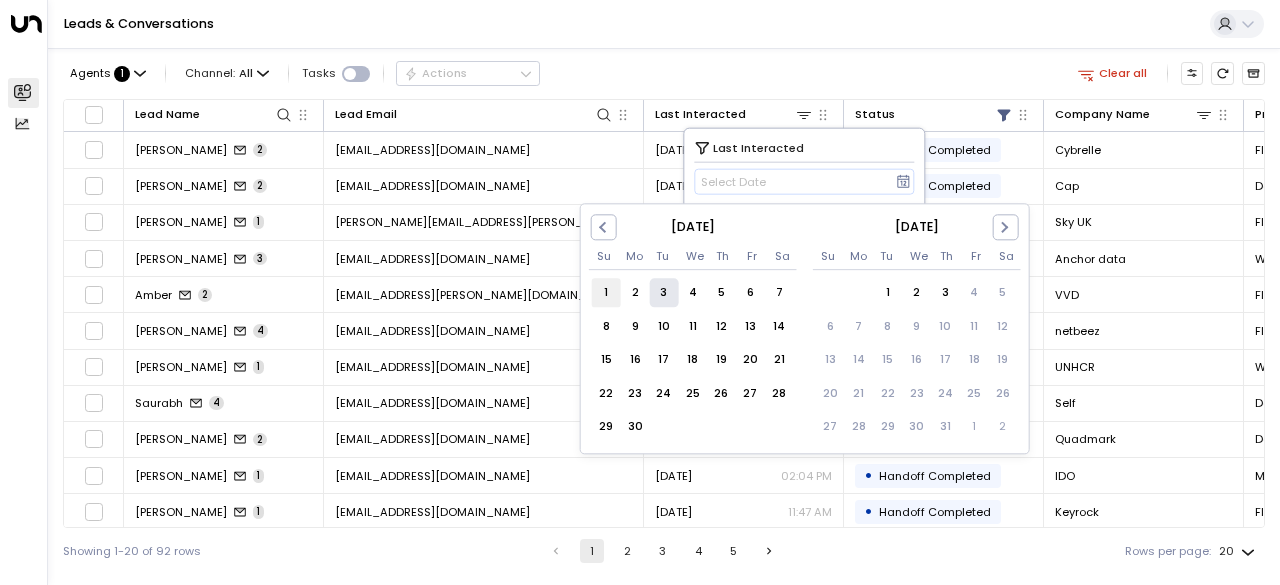 click on "1" at bounding box center [606, 293] 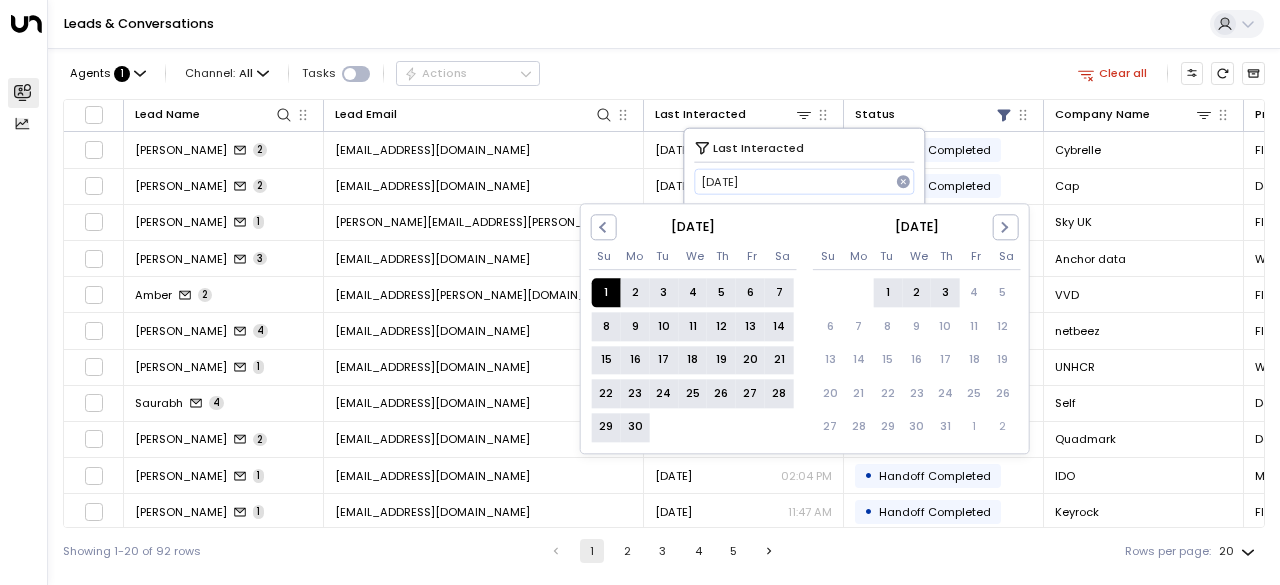 click on "3" at bounding box center (945, 293) 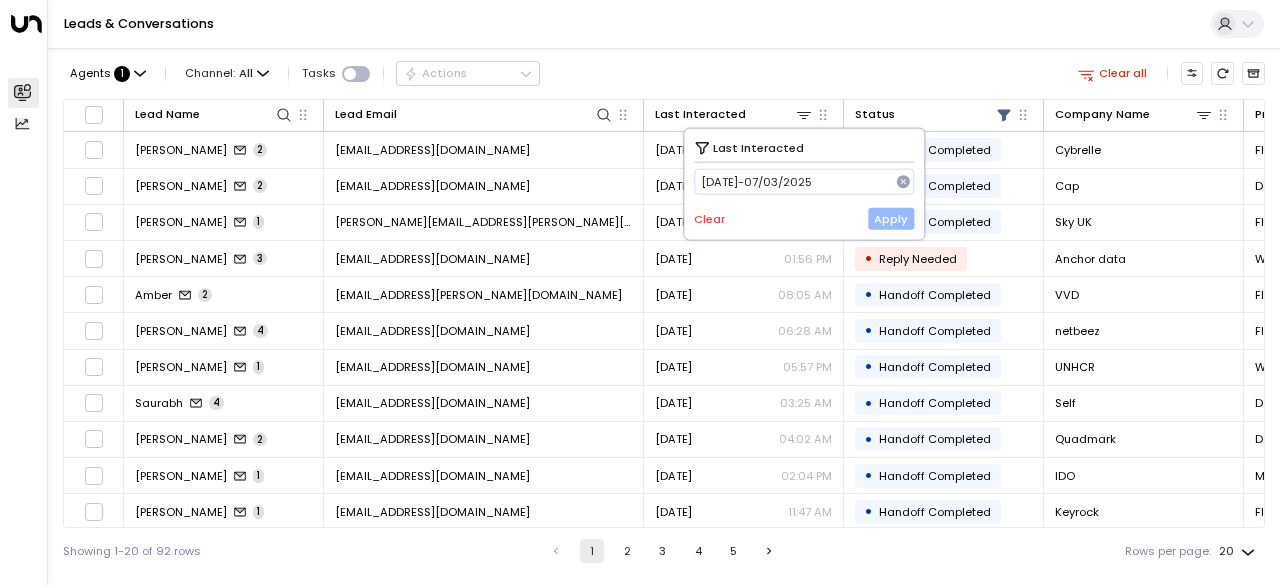 click on "Apply" at bounding box center (891, 219) 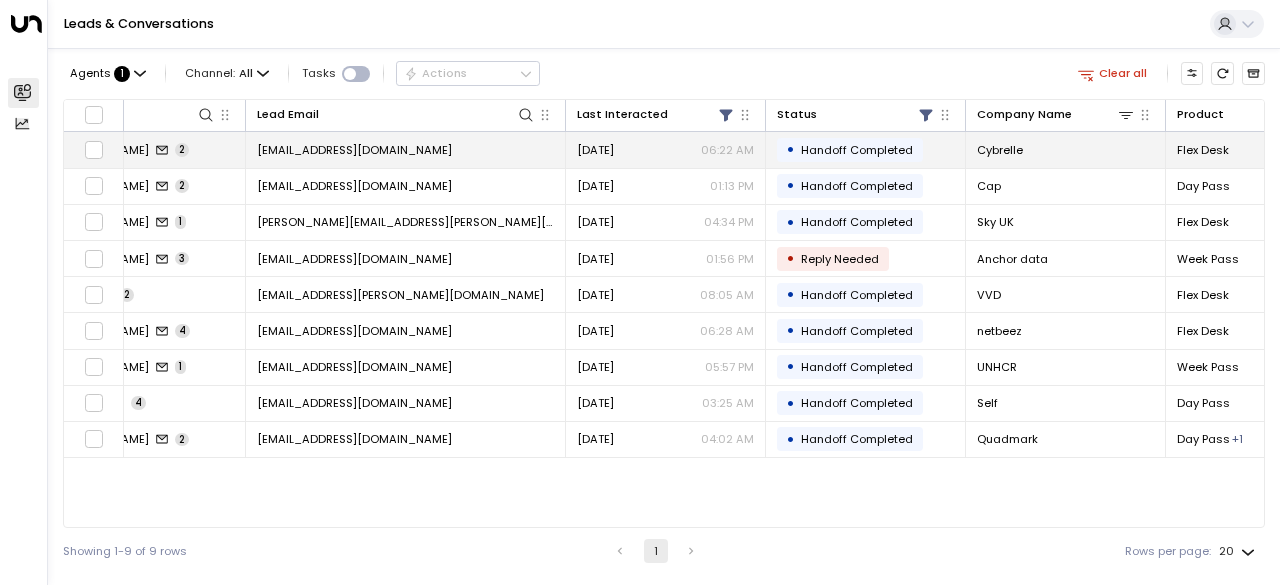 scroll, scrollTop: 0, scrollLeft: 0, axis: both 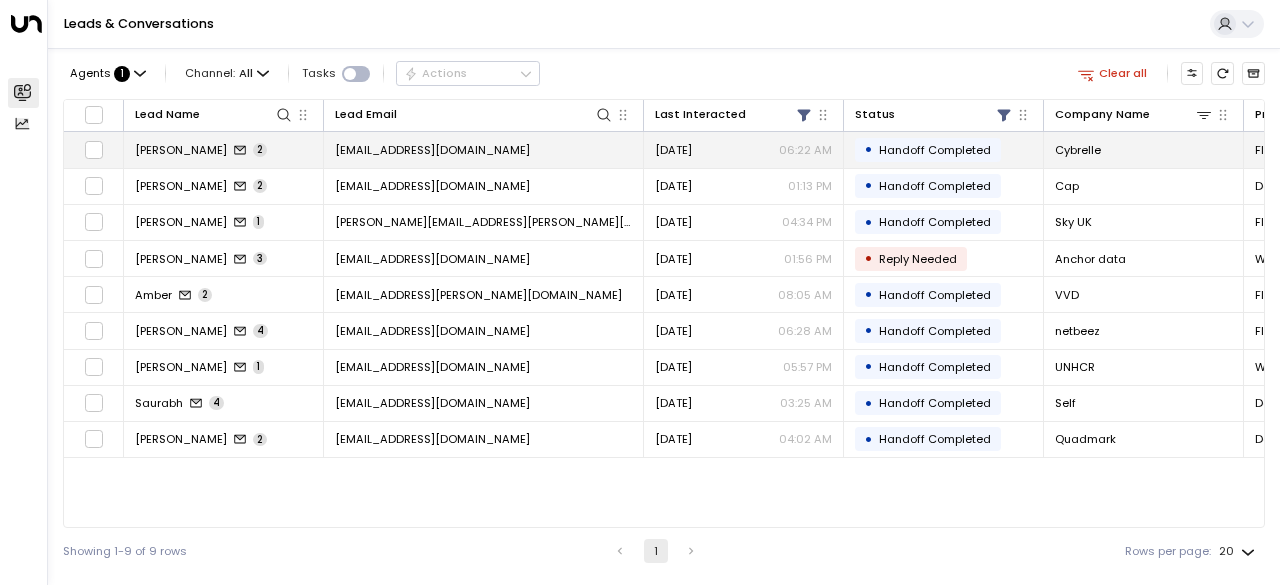 click on "Timo 2" at bounding box center [201, 150] 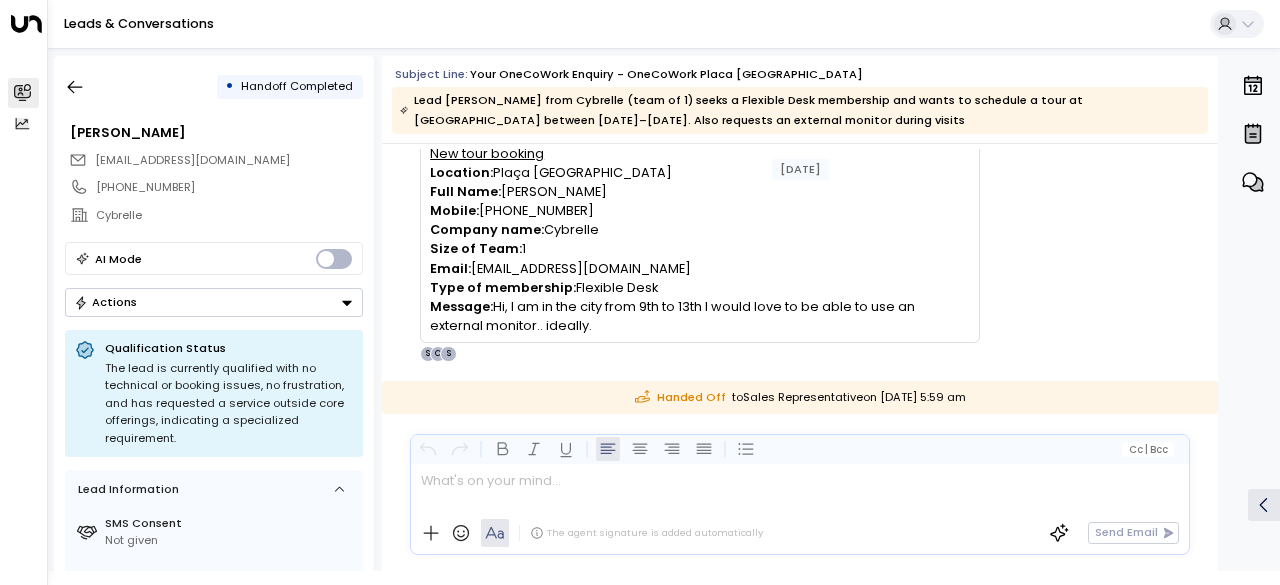 scroll, scrollTop: 112, scrollLeft: 0, axis: vertical 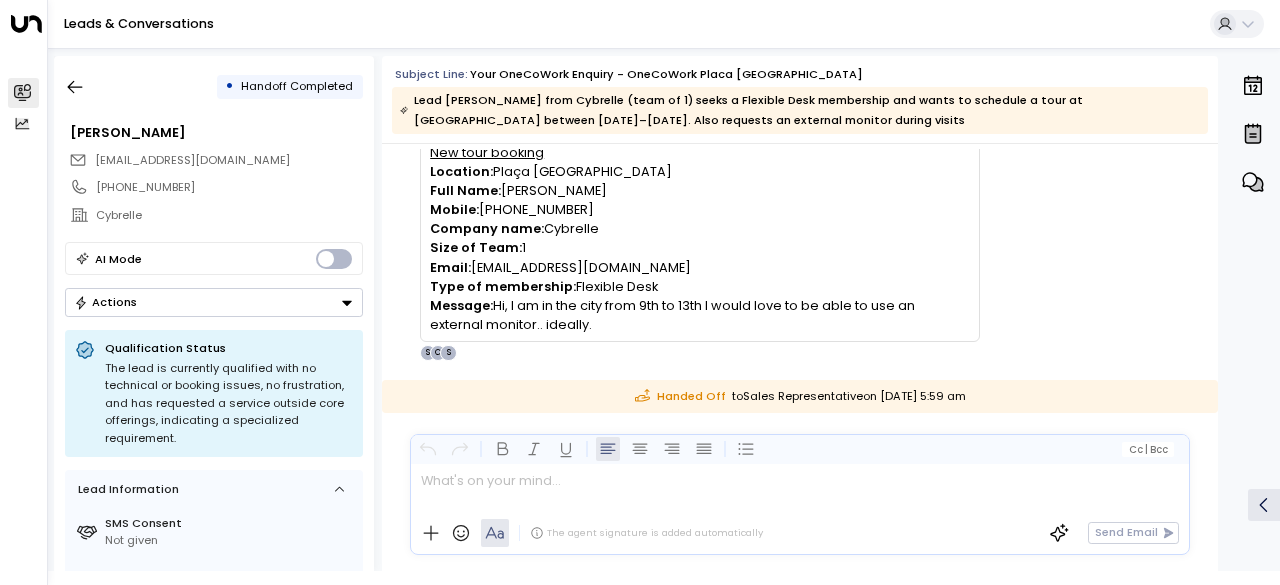 drag, startPoint x: 651, startPoint y: 267, endPoint x: 475, endPoint y: 267, distance: 176 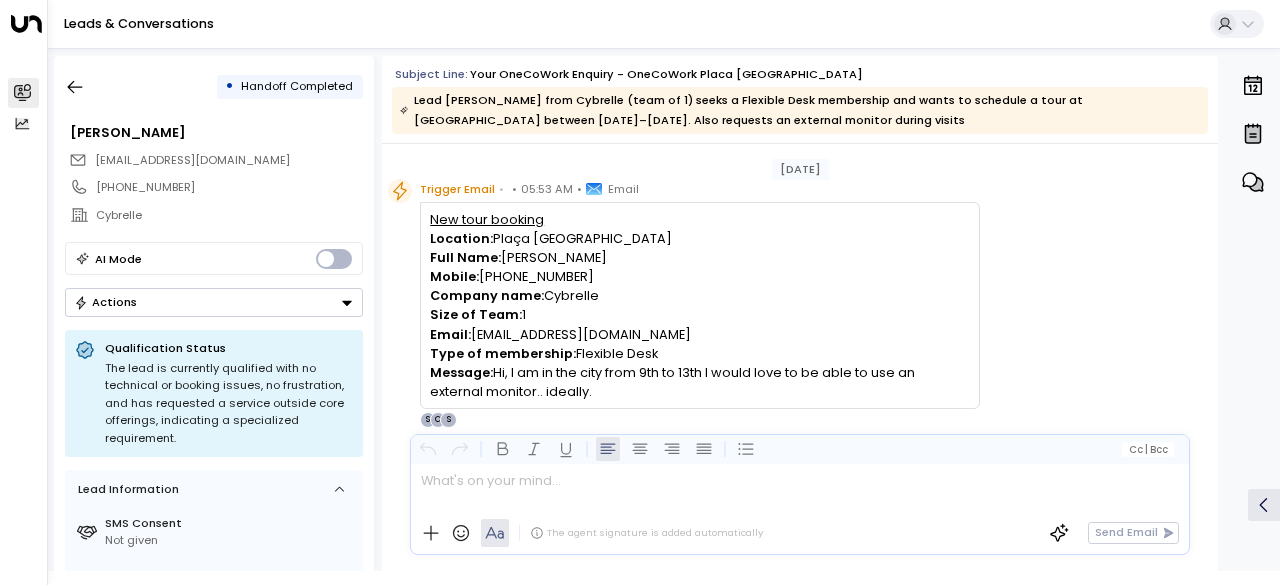 scroll, scrollTop: 46, scrollLeft: 0, axis: vertical 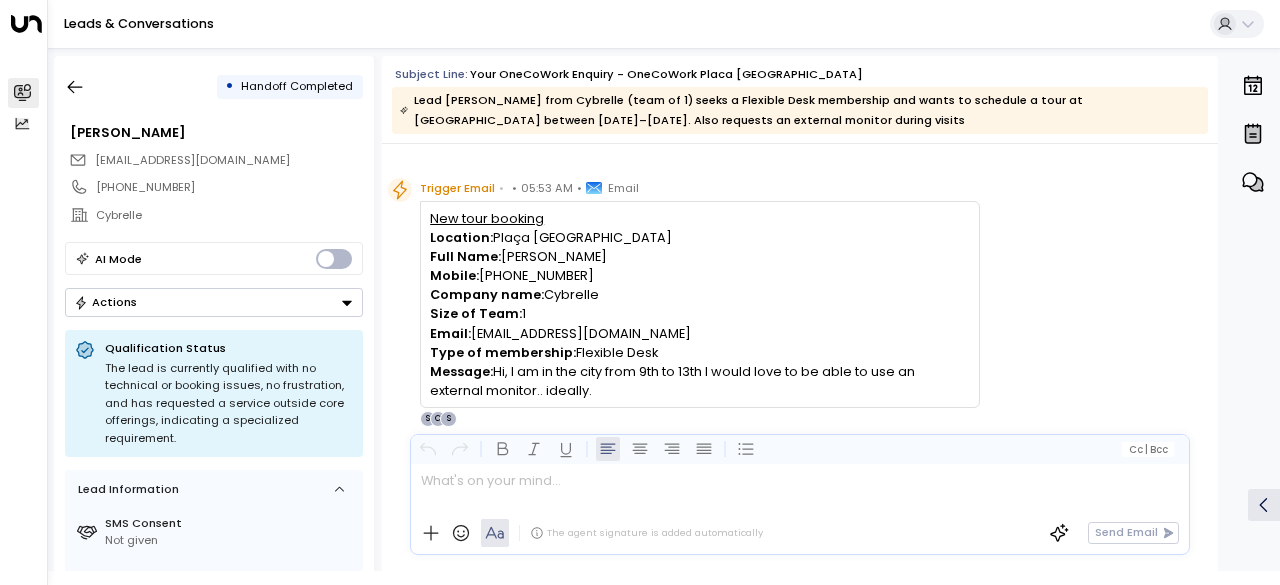 drag, startPoint x: 650, startPoint y: 332, endPoint x: 475, endPoint y: 327, distance: 175.07141 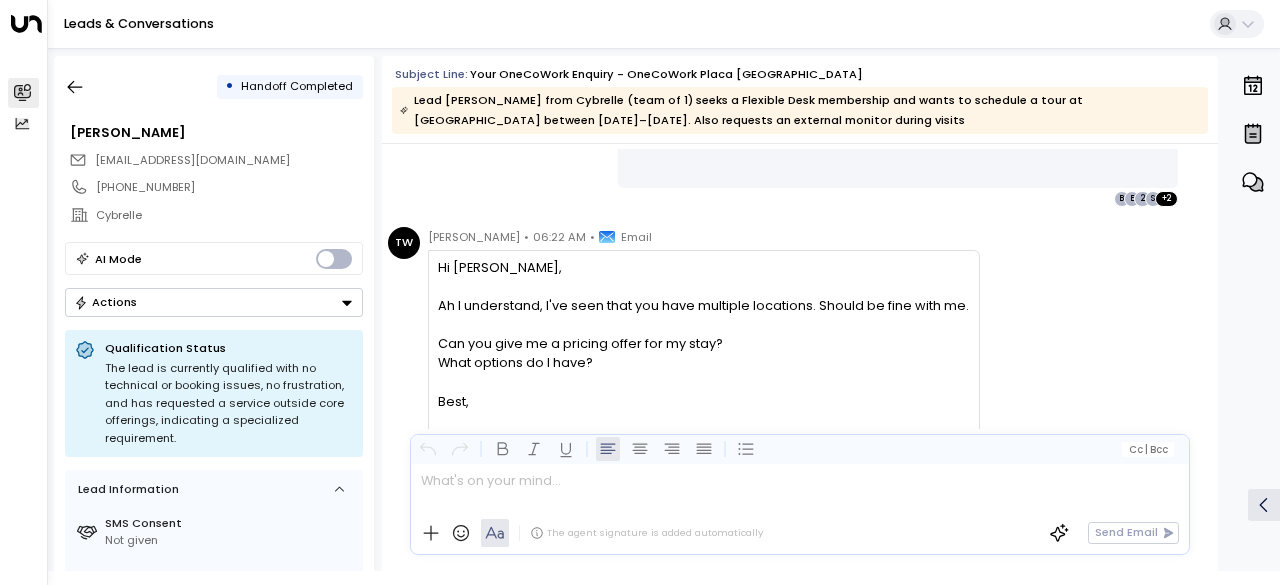 scroll, scrollTop: 1047, scrollLeft: 0, axis: vertical 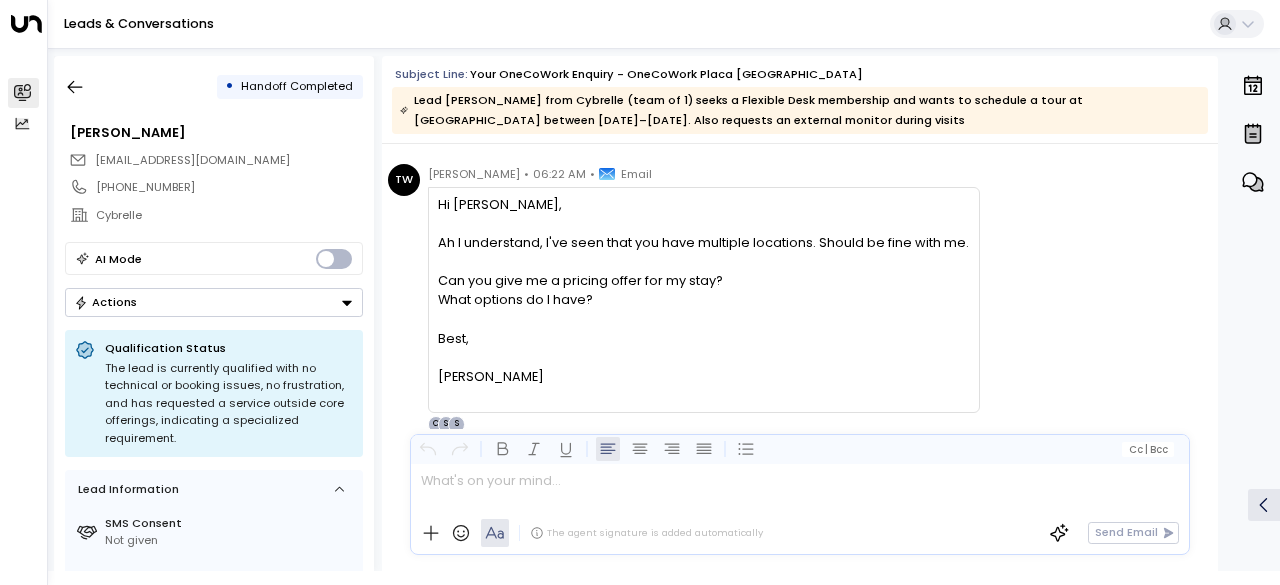 drag, startPoint x: 523, startPoint y: 337, endPoint x: 435, endPoint y: 192, distance: 169.61427 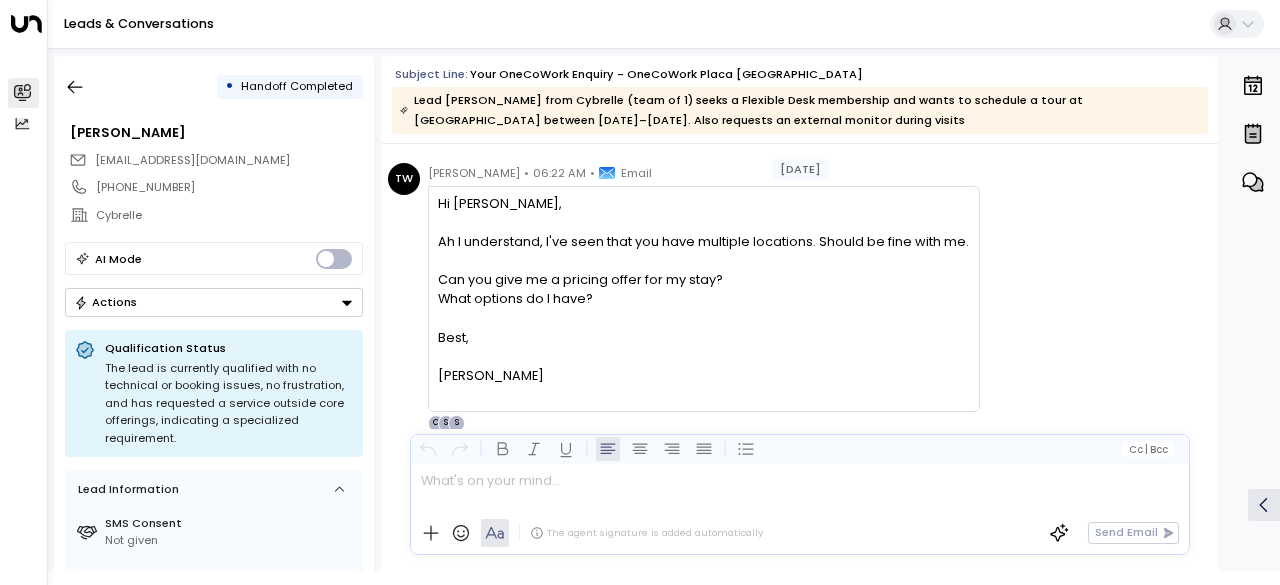scroll, scrollTop: 1047, scrollLeft: 0, axis: vertical 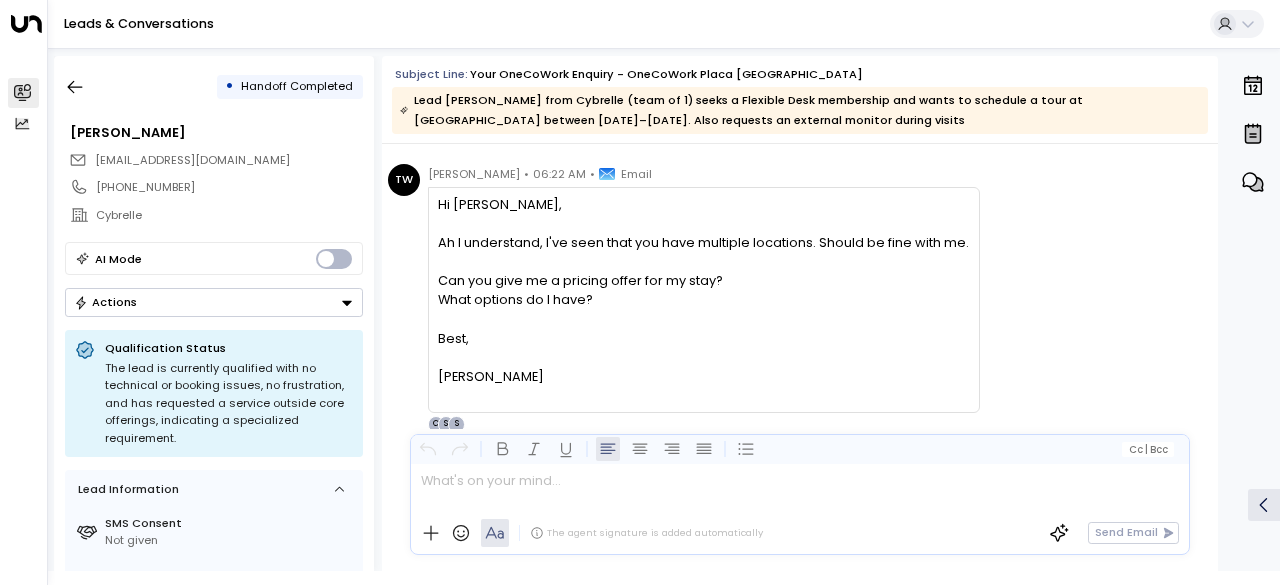 click 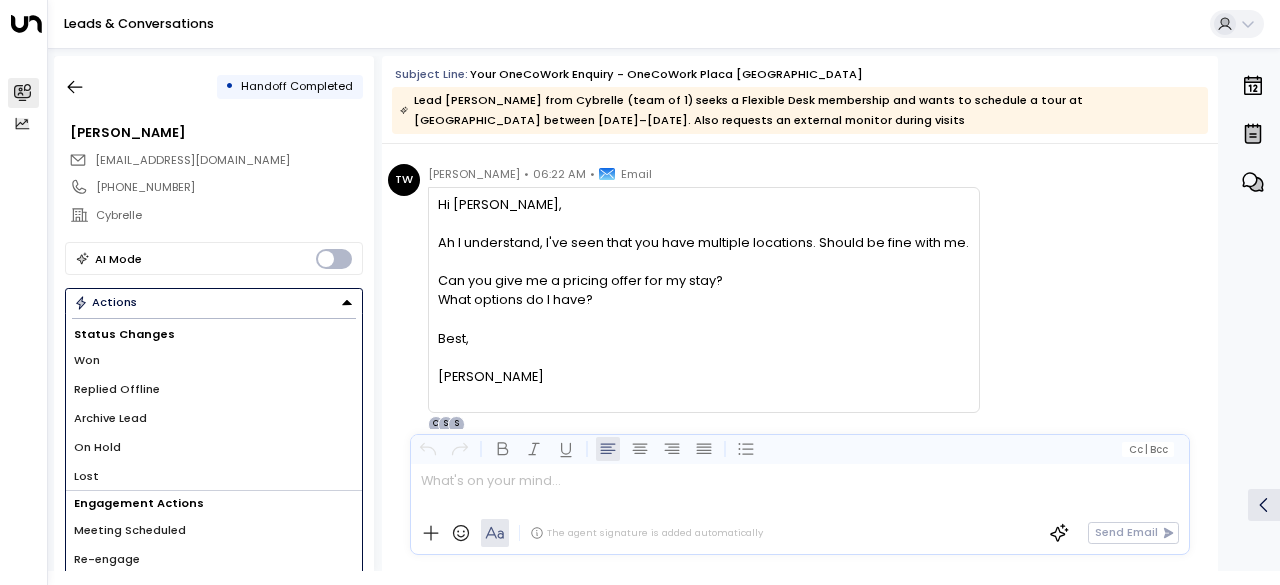 scroll, scrollTop: 20, scrollLeft: 0, axis: vertical 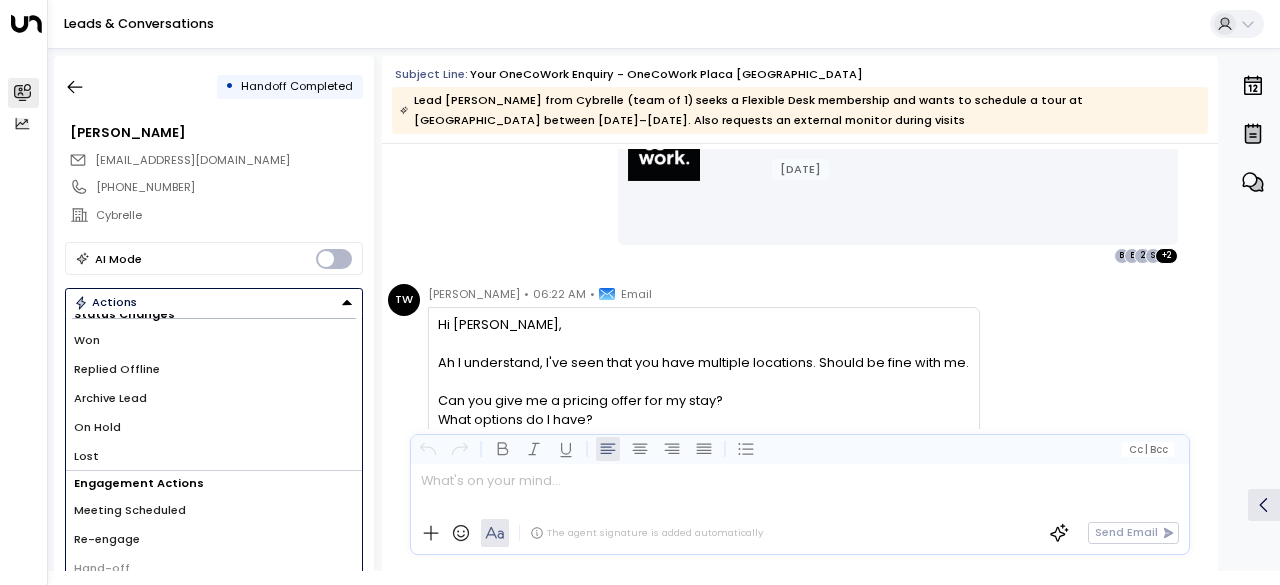 click on "[PERSON_NAME] • 05:59 AM • Email Hi [PERSON_NAME], Thanks so much for reaching out! We totally get how important it is to find the right spot, especially when you need a flexible desk and an external monitor. While OneCoWork [GEOGRAPHIC_DATA] is fully booked until the end of 2025, we’ve got some great options just around the corner at [GEOGRAPHIC_DATA]—both only a few minutes away. We’d love for you to come and visit us to check out the space and see if it’s a good fit. Our Community Team at [GEOGRAPHIC_DATA] will be in touch soon to help you explore the best options and arrange a tour. Our flexible contracts could be just what you’re looking for, and our amazing community is the perfect way to collaborate and meet new people. Look forward to hearing from you! Best, [PERSON_NAME] Community Sales Associate [DOMAIN_NAME] + 2 S 2 E B" at bounding box center (800, -59) 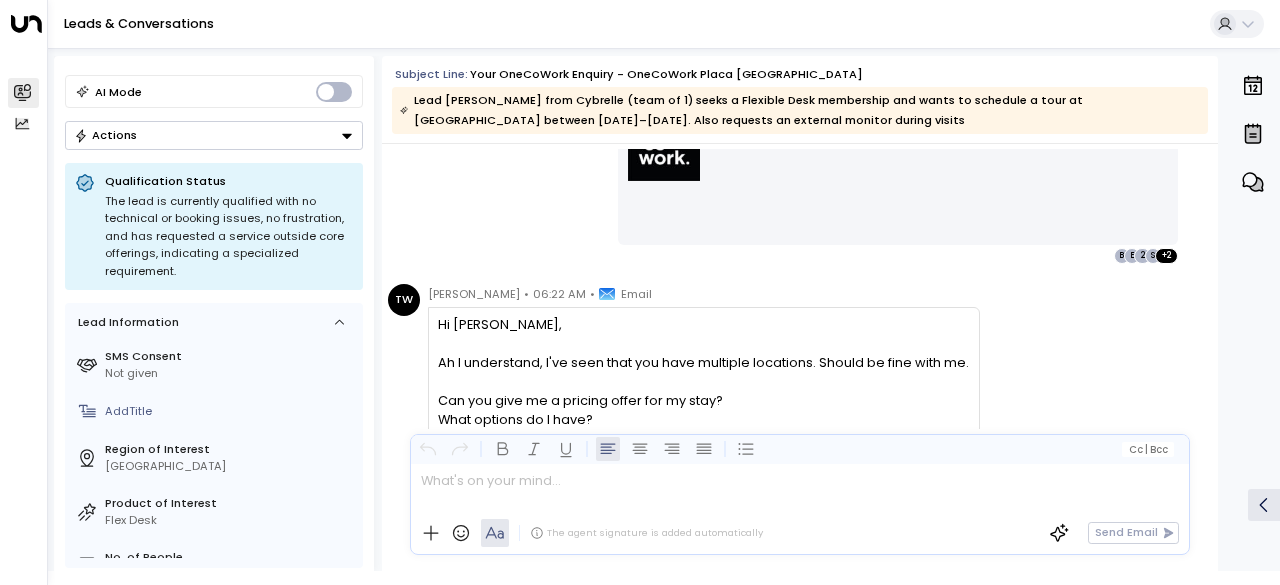 scroll, scrollTop: 173, scrollLeft: 0, axis: vertical 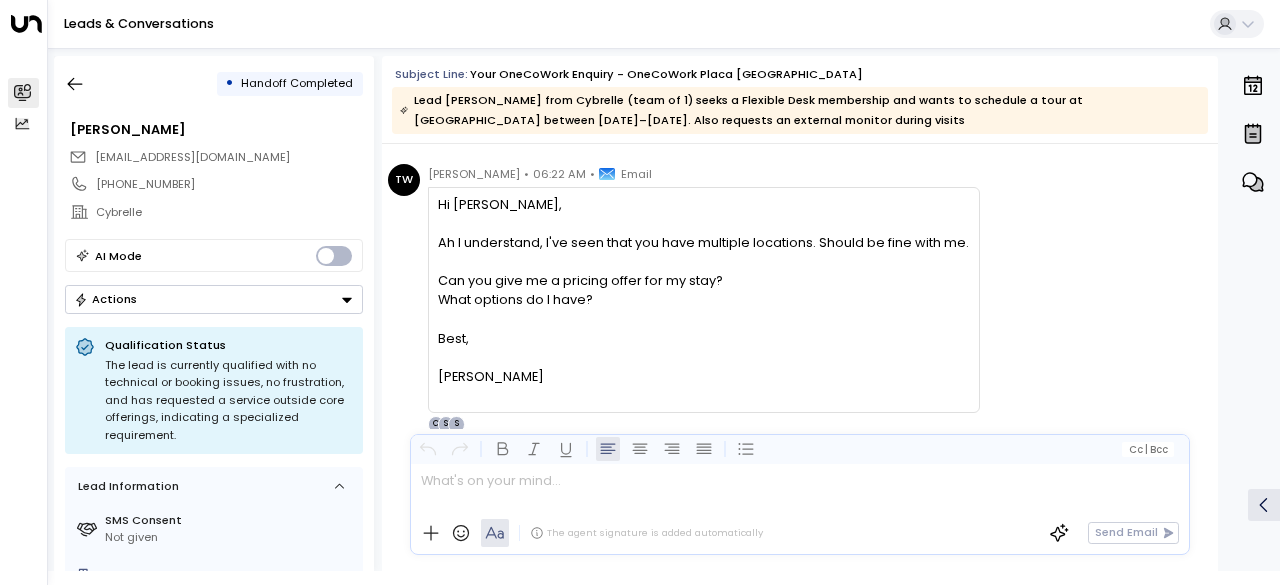 drag, startPoint x: 468, startPoint y: 71, endPoint x: 842, endPoint y: 73, distance: 374.00534 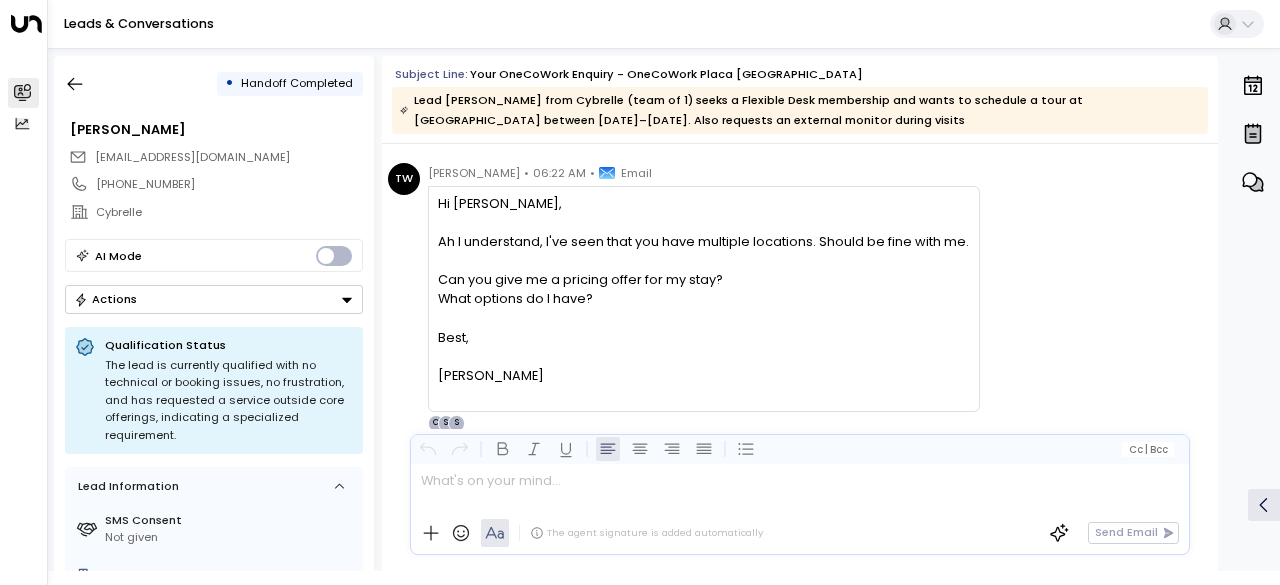 click on "Hi [PERSON_NAME], Ah I understand, I've seen that you have multiple locations. Should be fine with me. Can you give me a pricing offer for my stay? What options do I have? [PERSON_NAME]" at bounding box center [703, 290] 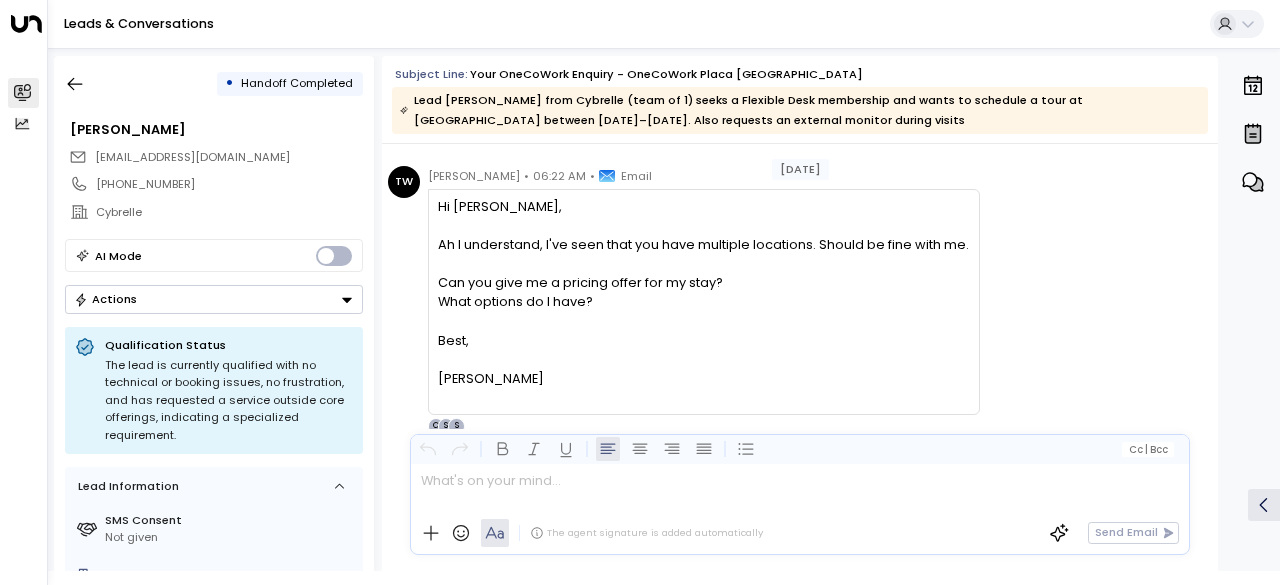 scroll, scrollTop: 1047, scrollLeft: 0, axis: vertical 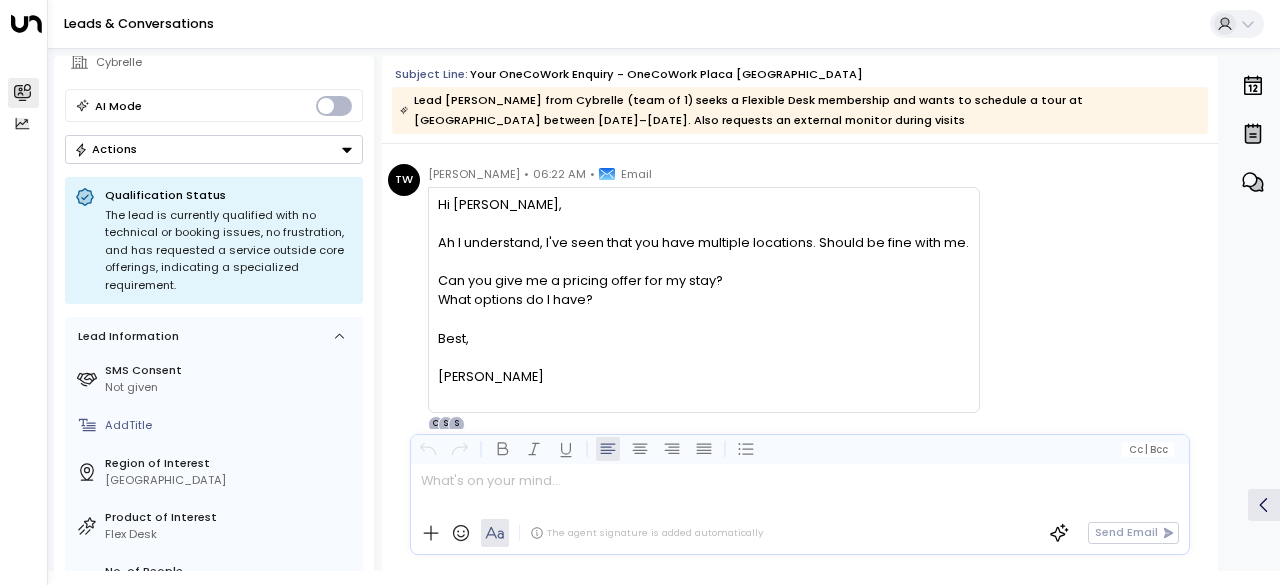 click 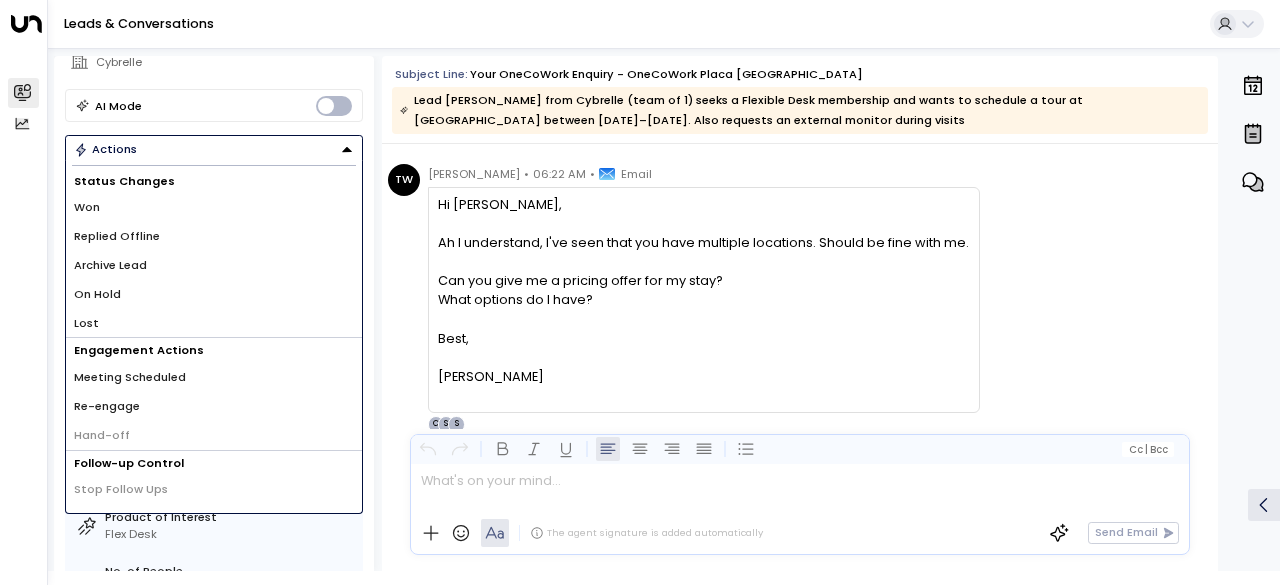 click on "Replied Offline" at bounding box center (214, 236) 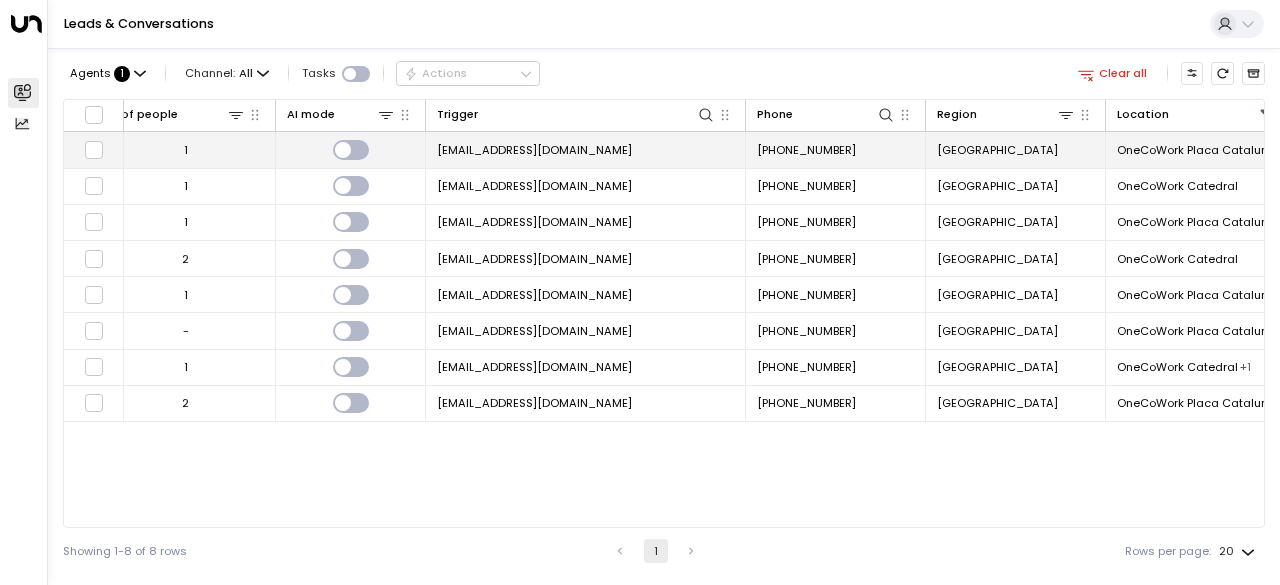 scroll, scrollTop: 0, scrollLeft: 1369, axis: horizontal 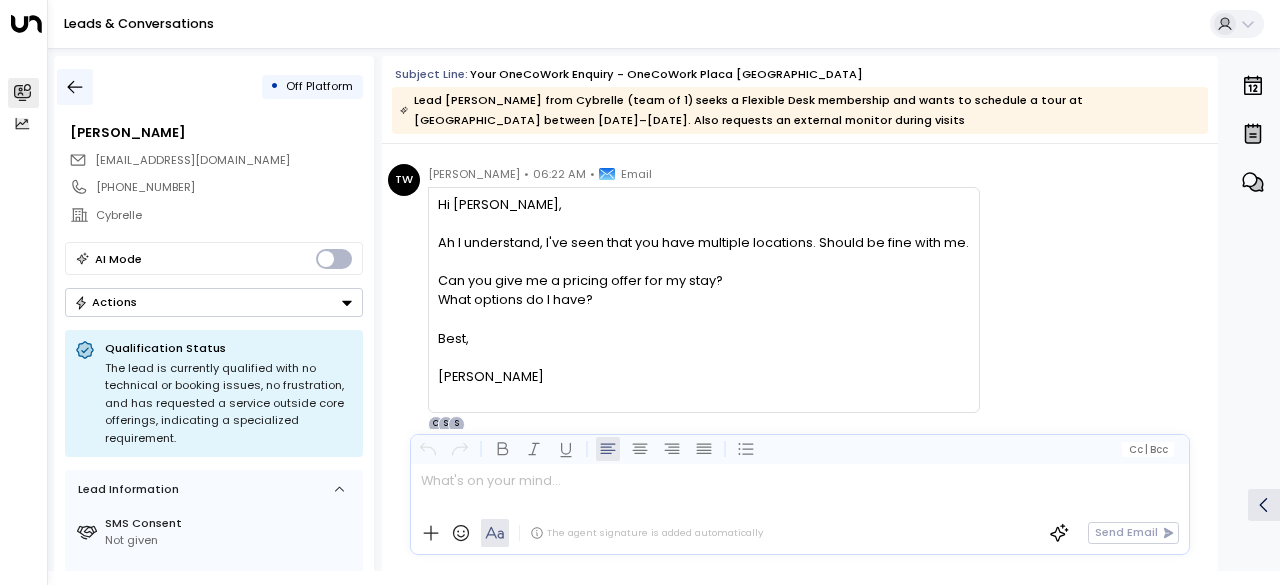 click 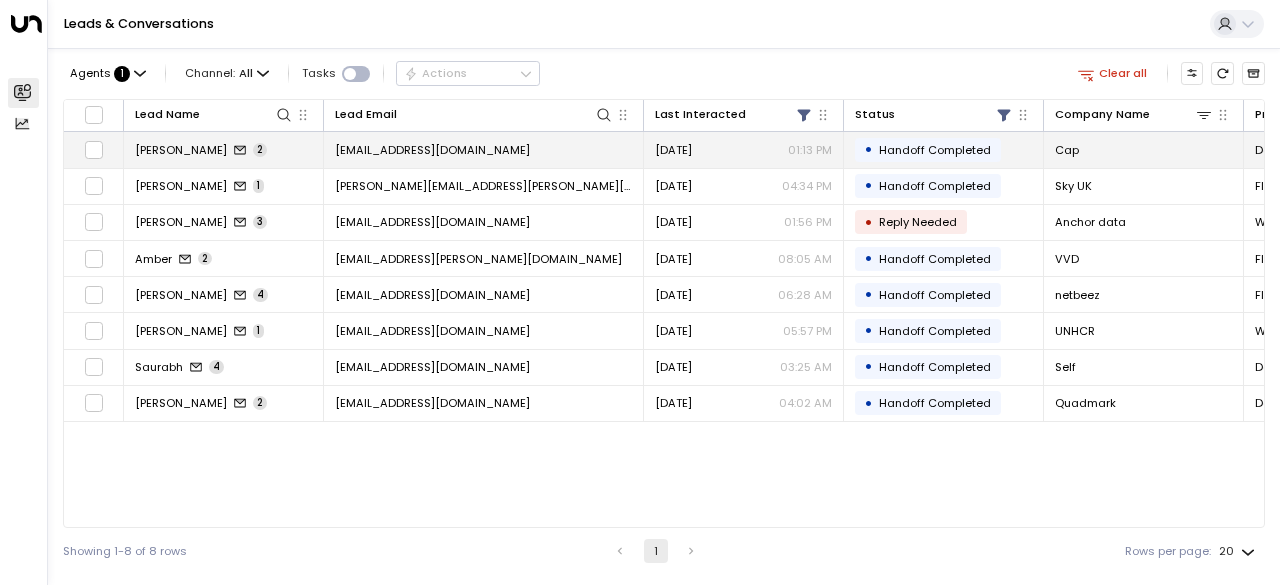 click on "[PERSON_NAME]" at bounding box center (181, 150) 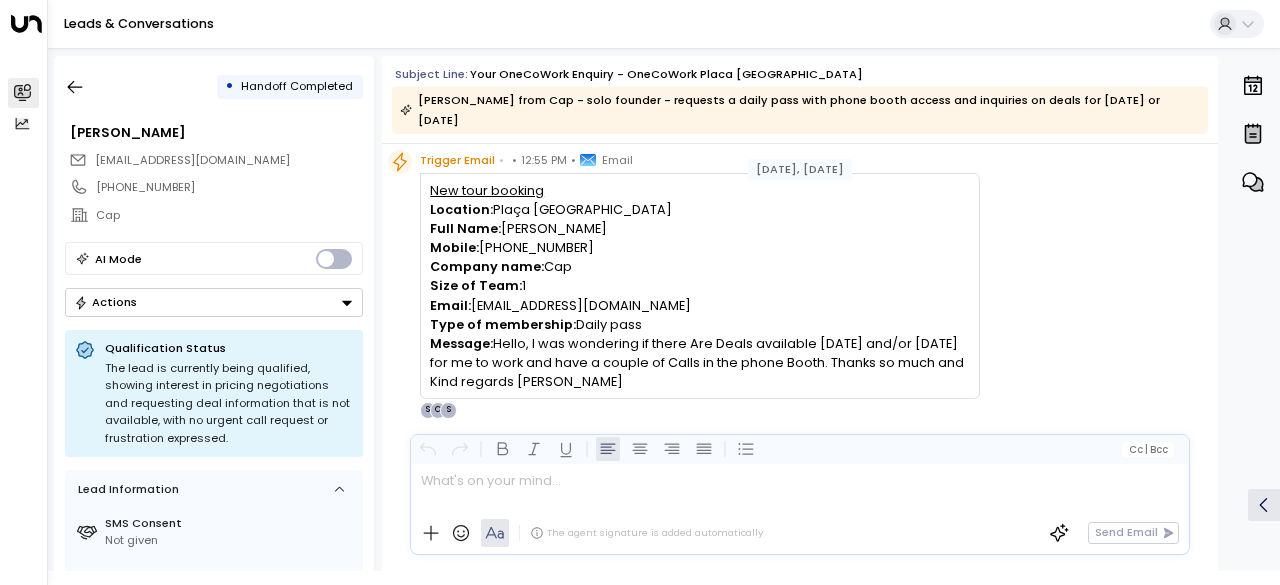 scroll, scrollTop: 80, scrollLeft: 0, axis: vertical 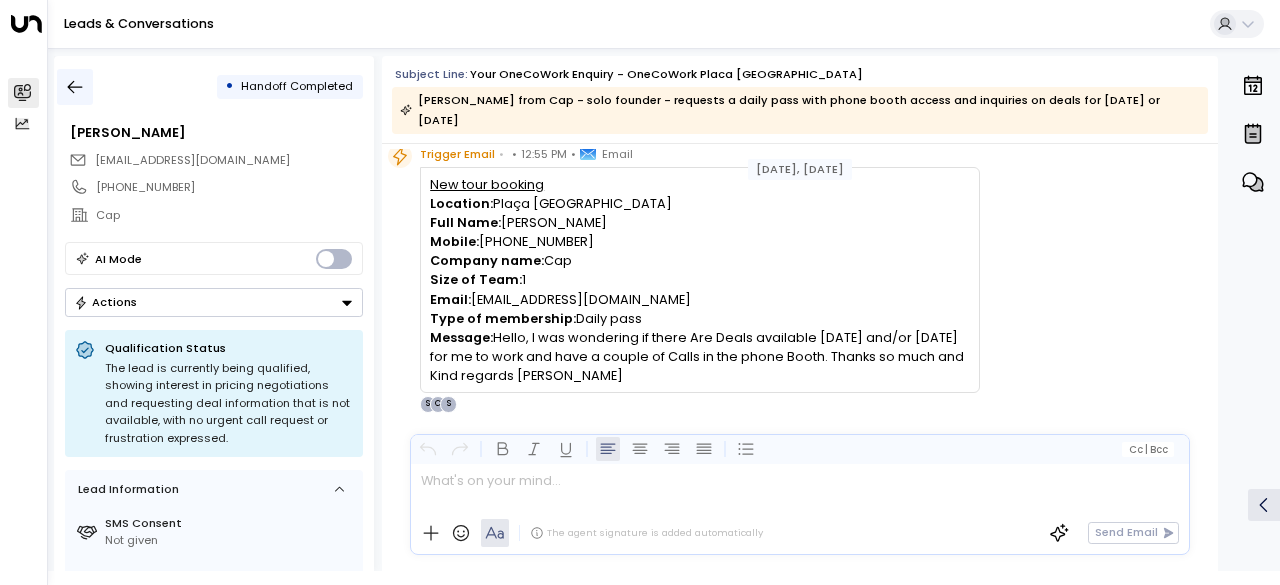 click at bounding box center [75, 87] 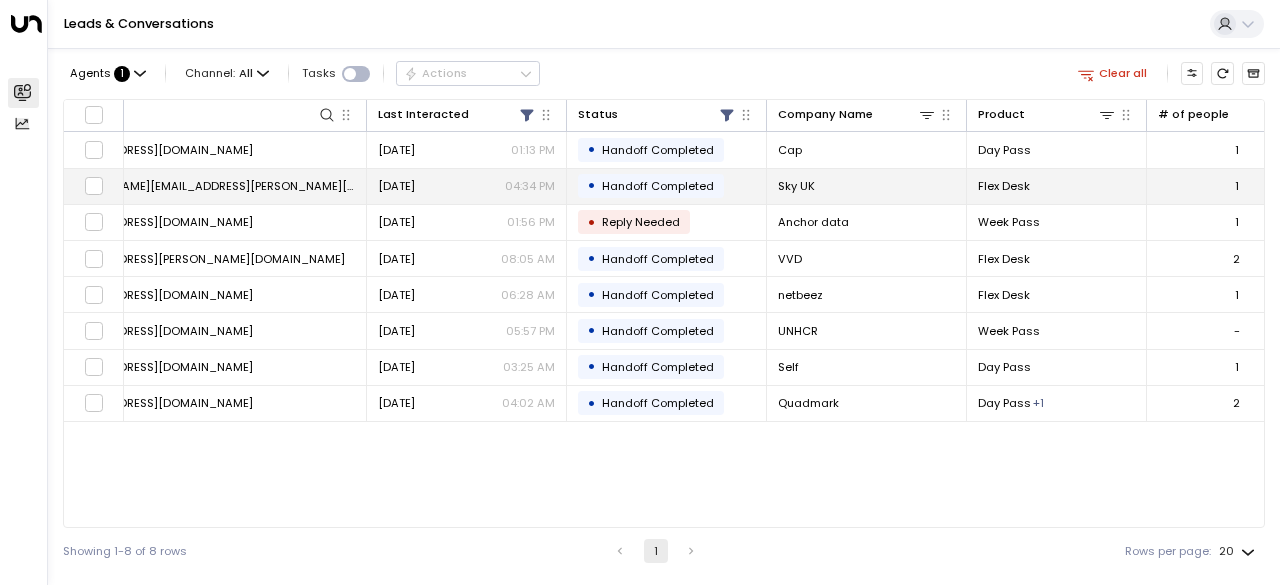 scroll, scrollTop: 0, scrollLeft: 0, axis: both 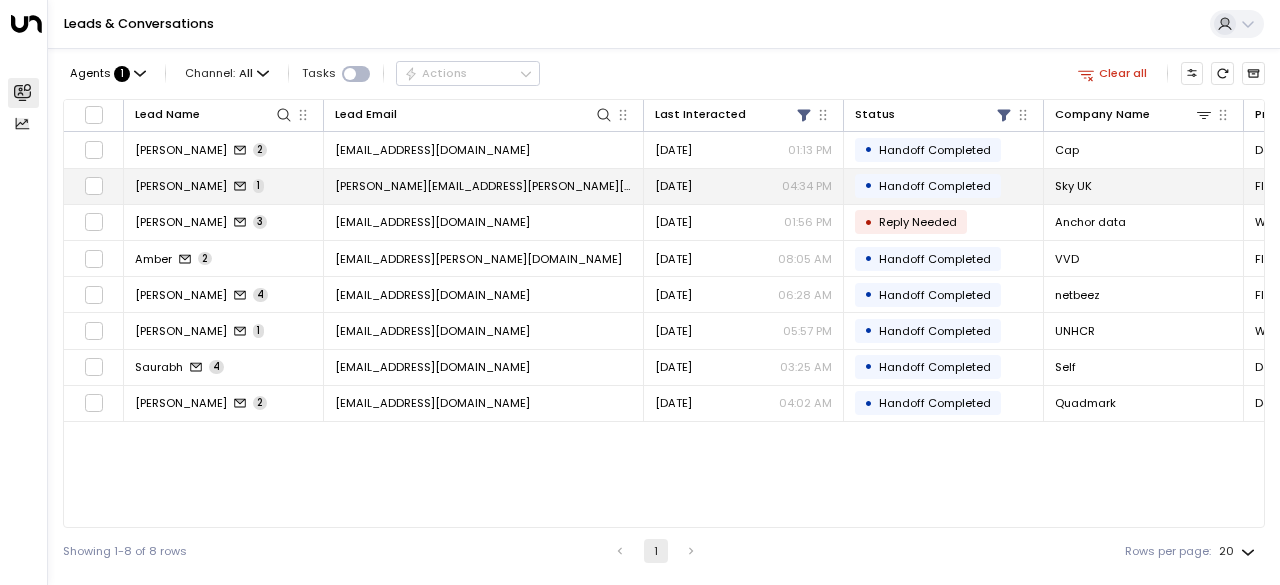 click on "[PERSON_NAME]" at bounding box center [181, 186] 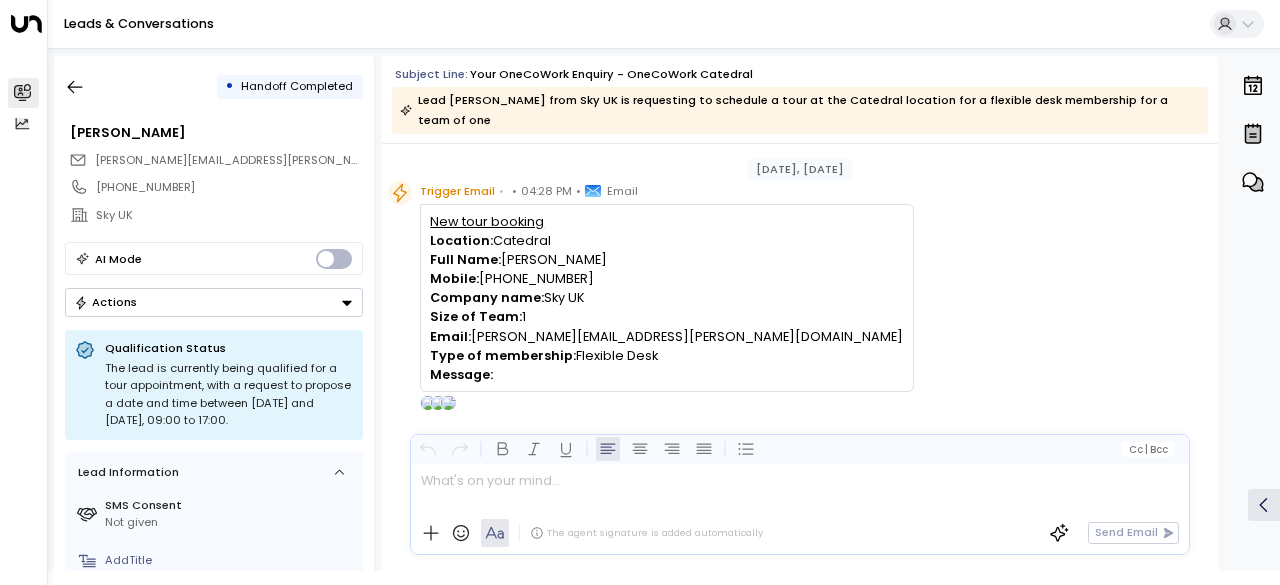 scroll, scrollTop: 0, scrollLeft: 0, axis: both 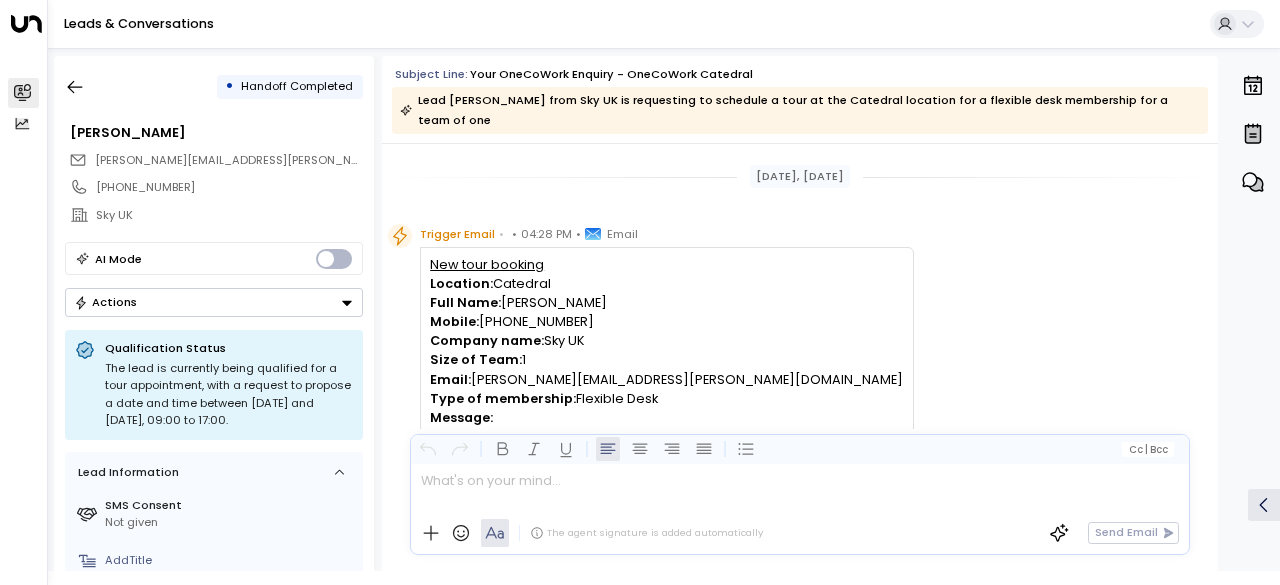 drag, startPoint x: 670, startPoint y: 362, endPoint x: 473, endPoint y: 355, distance: 197.12433 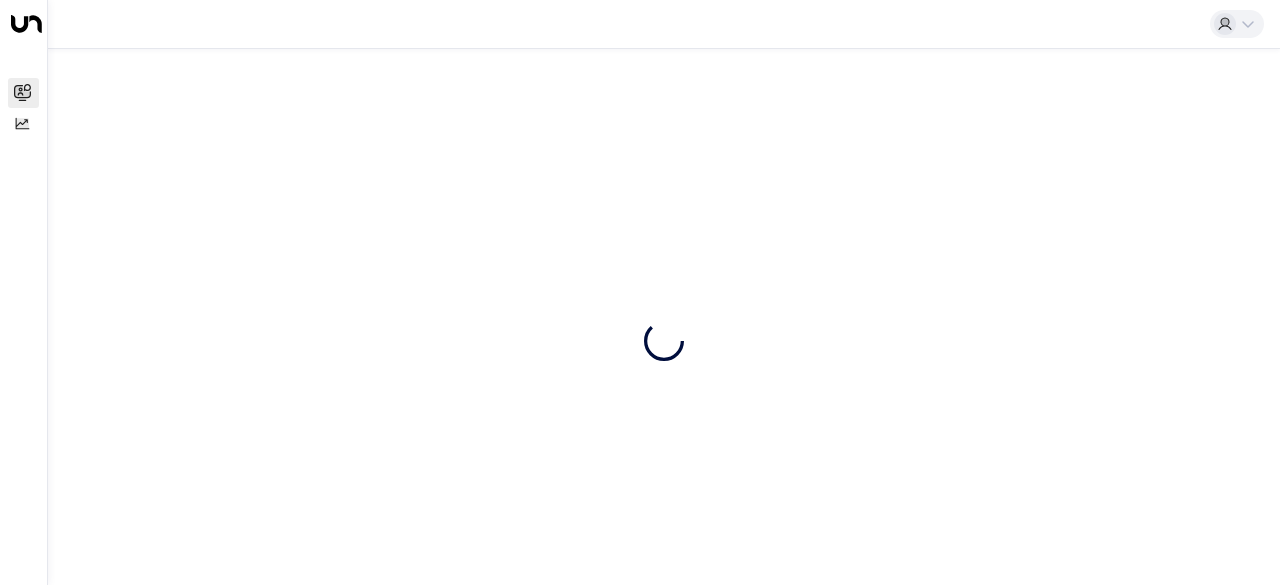 scroll, scrollTop: 0, scrollLeft: 0, axis: both 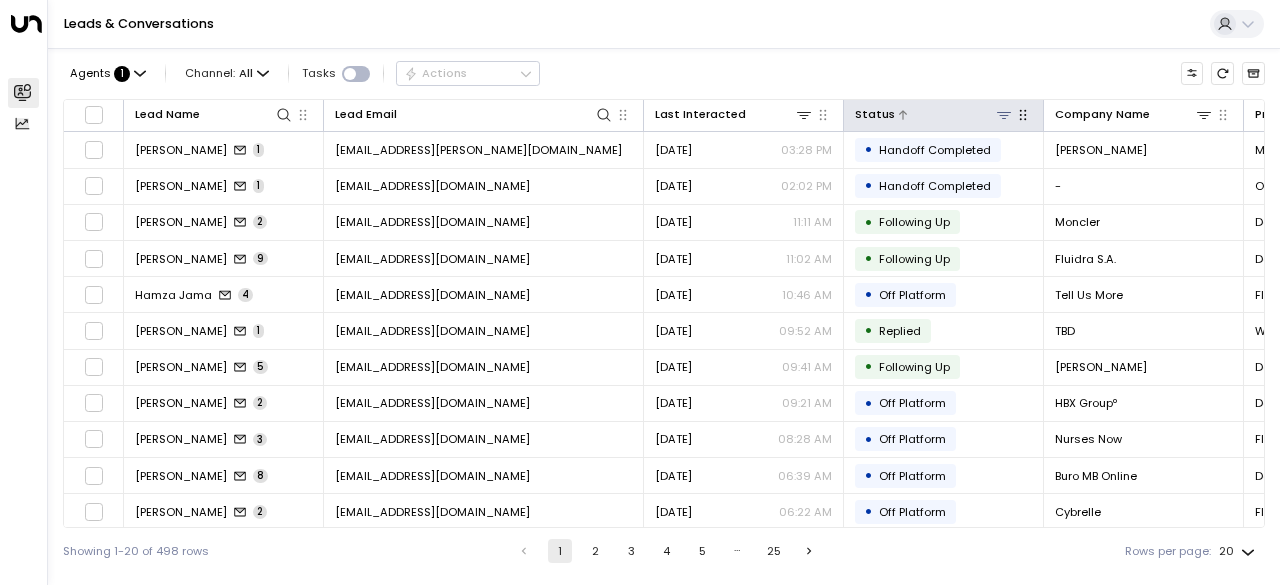 click 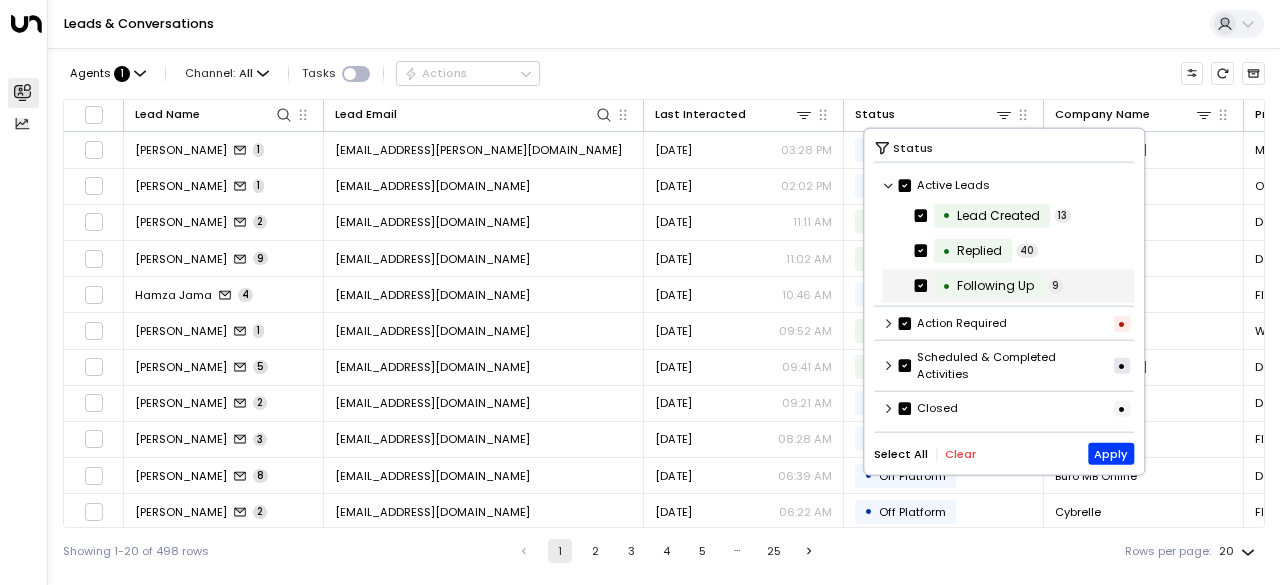 scroll, scrollTop: 1, scrollLeft: 0, axis: vertical 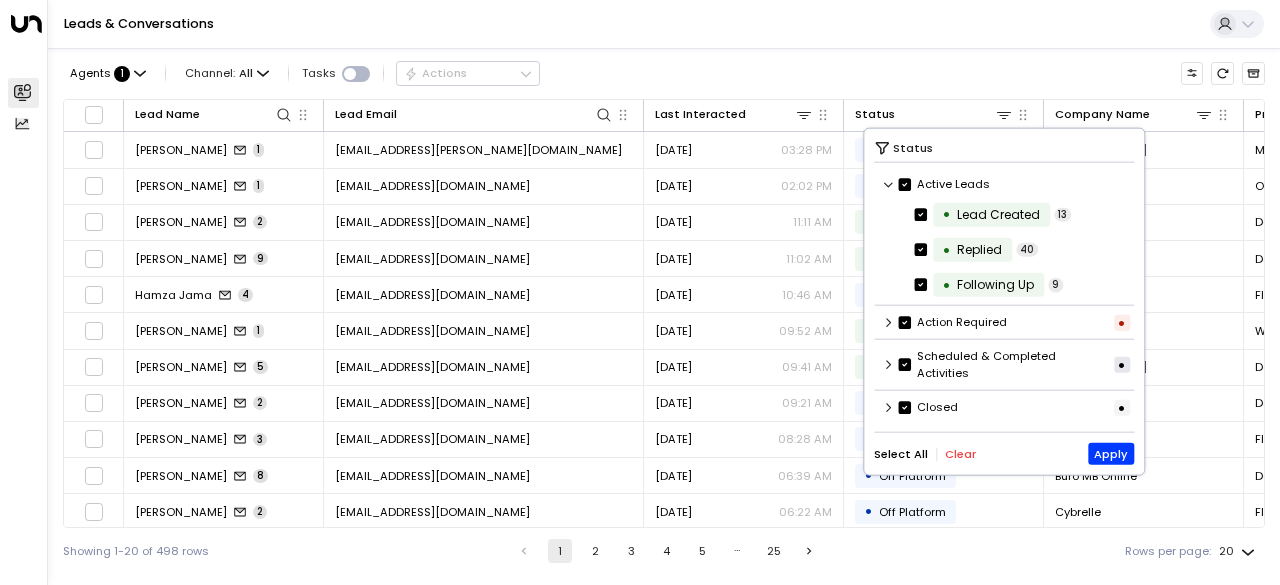 click on "Active Leads" at bounding box center (1004, 184) 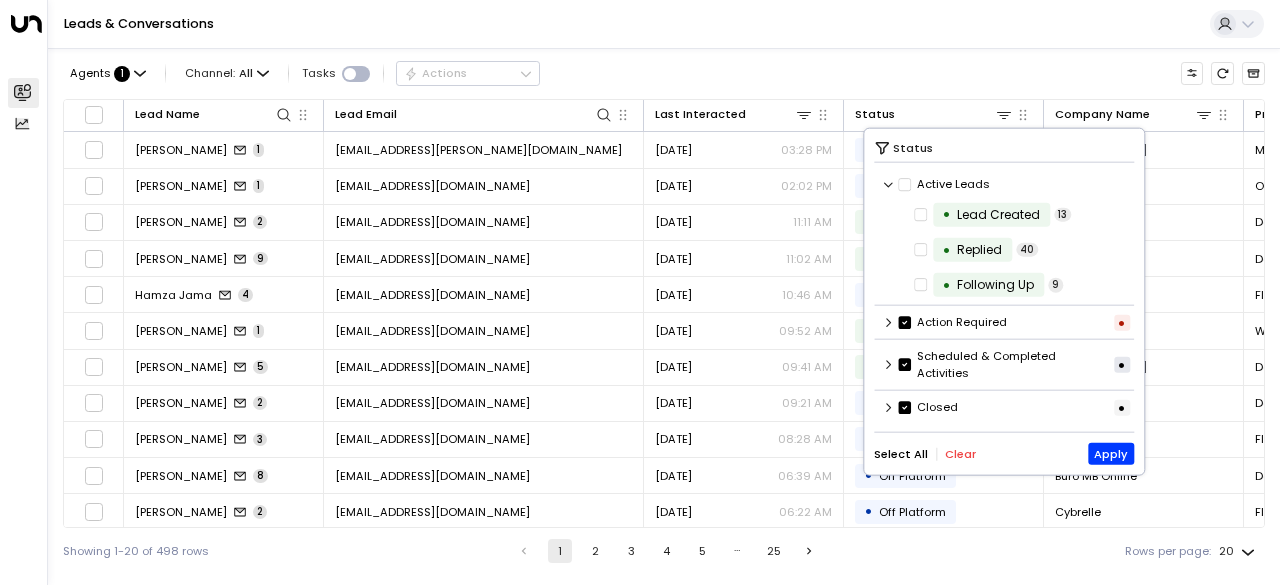 click 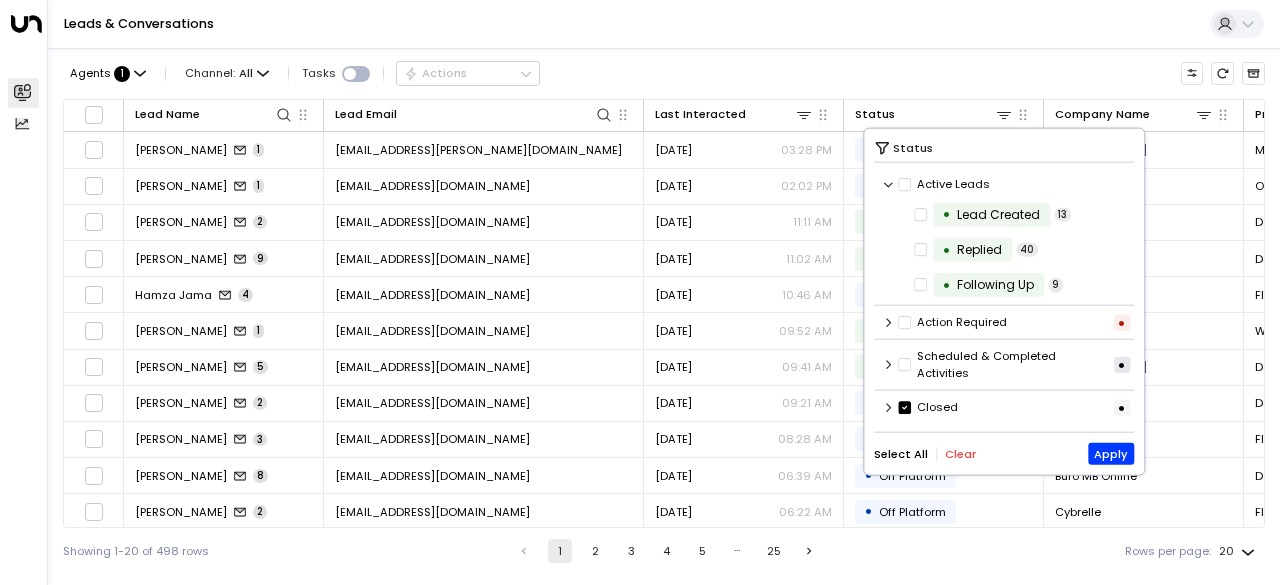 click 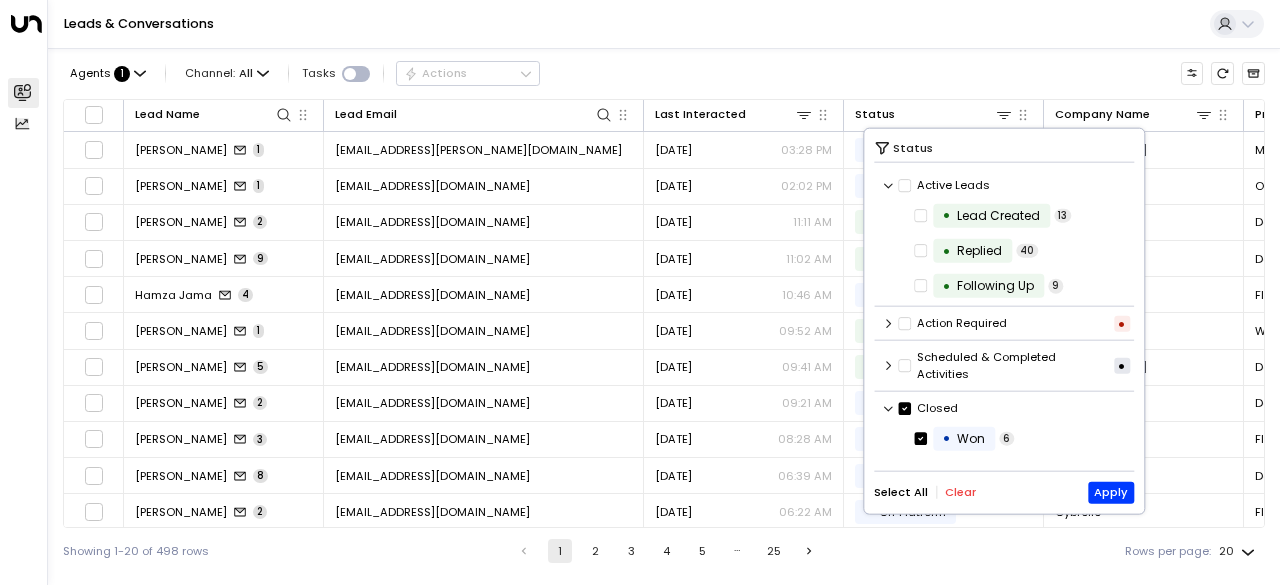 scroll, scrollTop: 101, scrollLeft: 0, axis: vertical 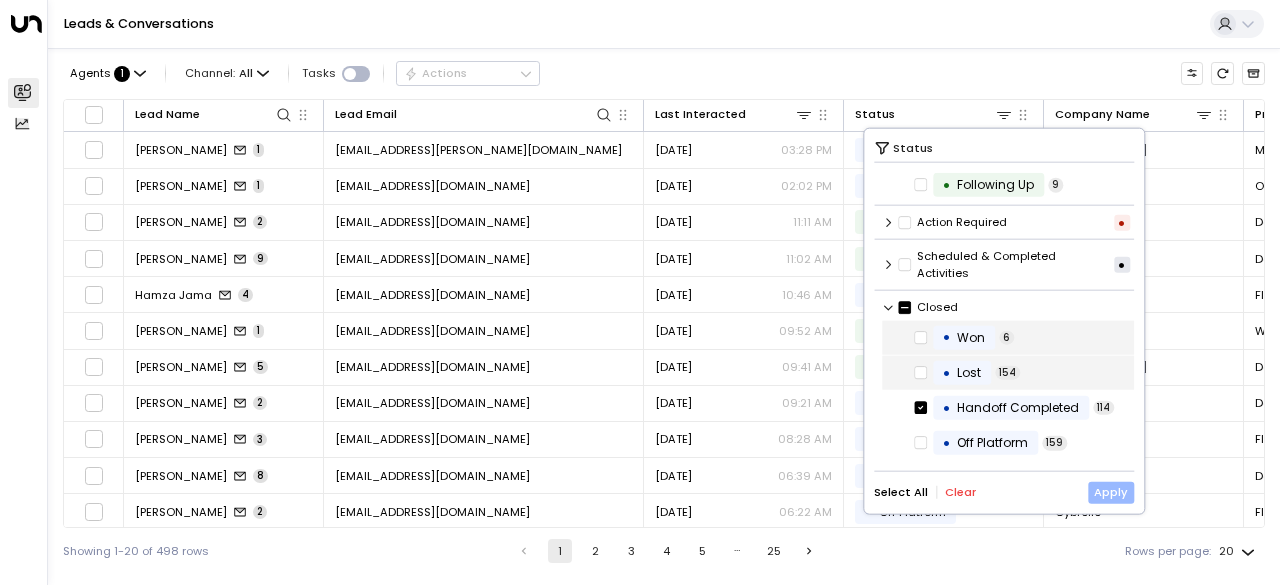 click on "Apply" at bounding box center (1111, 492) 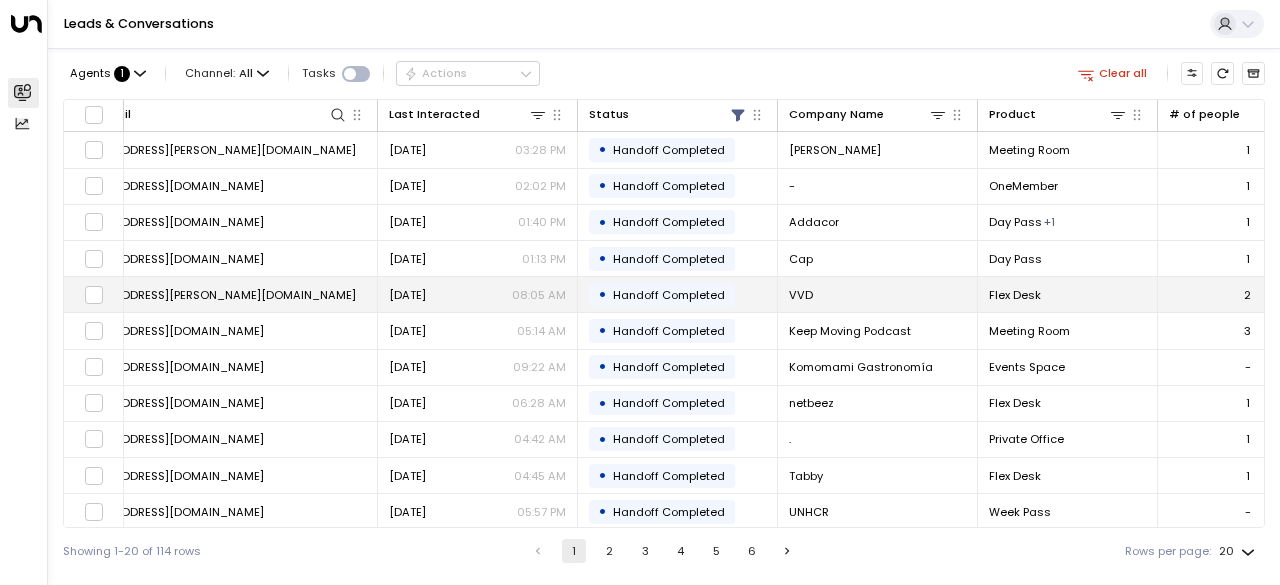 scroll, scrollTop: 0, scrollLeft: 0, axis: both 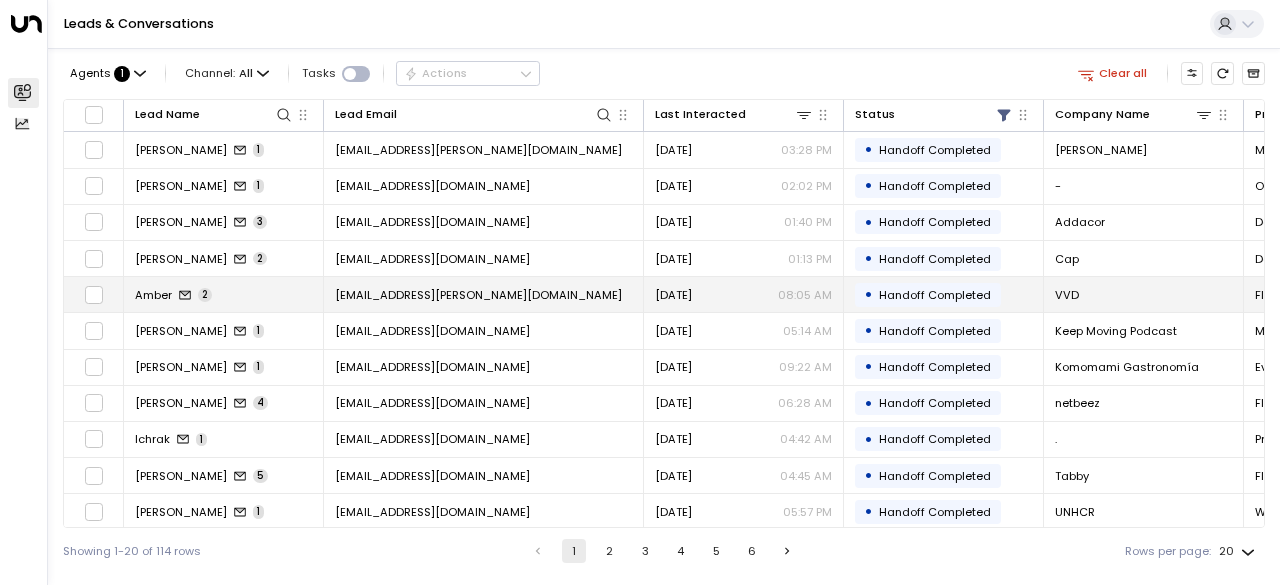 click on "Amber" at bounding box center [153, 295] 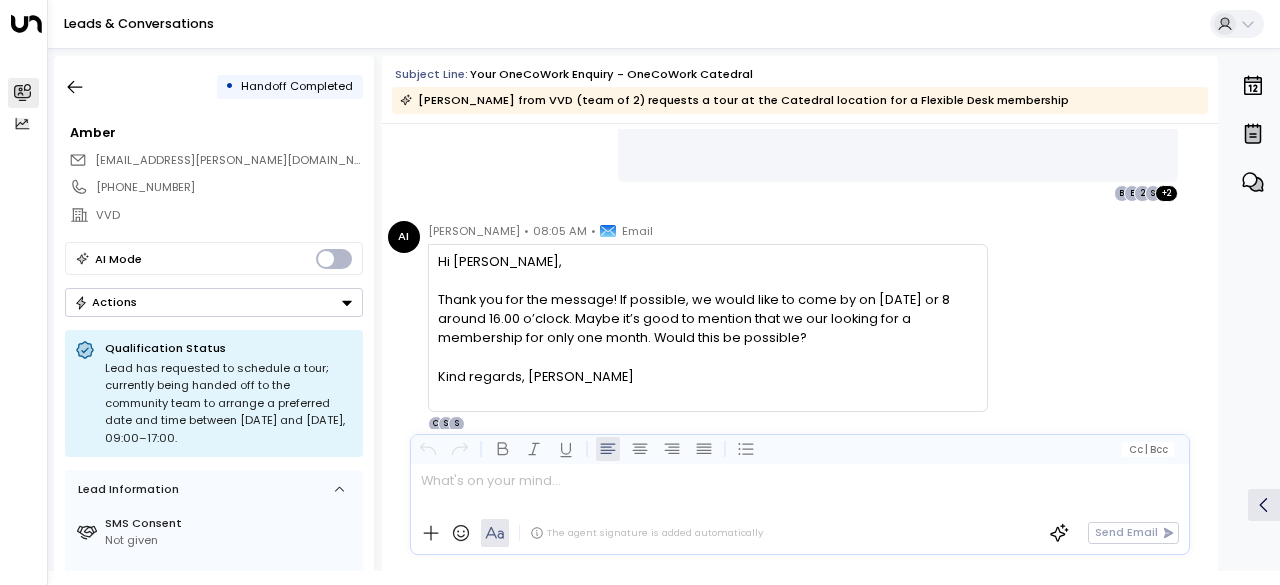 scroll, scrollTop: 893, scrollLeft: 0, axis: vertical 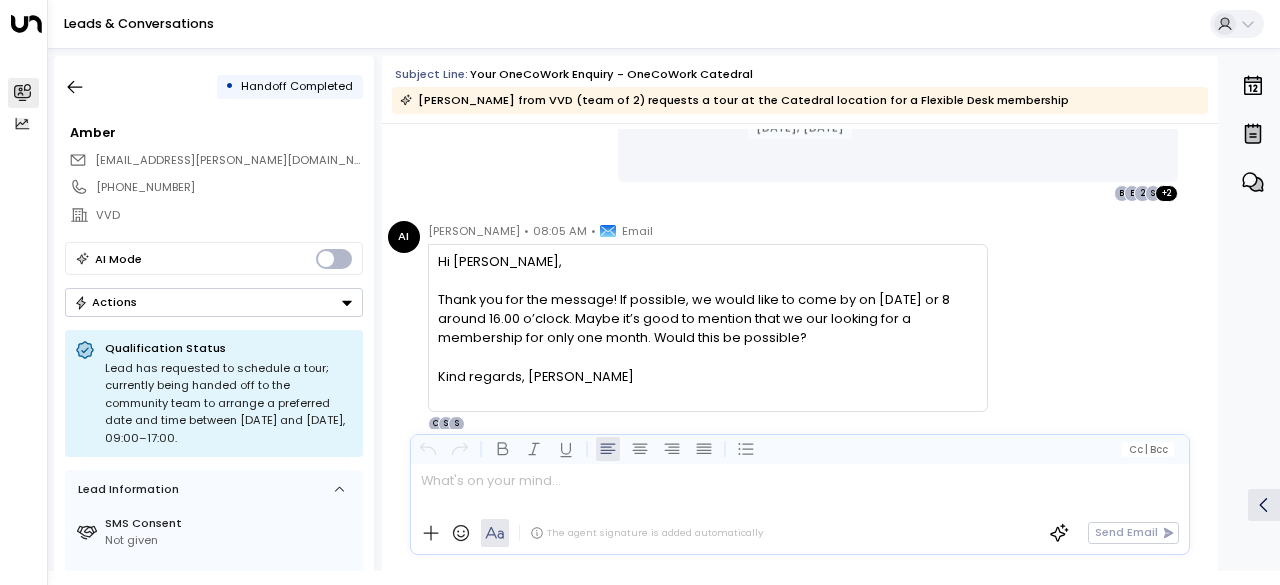 drag, startPoint x: 589, startPoint y: 369, endPoint x: 432, endPoint y: 300, distance: 171.49344 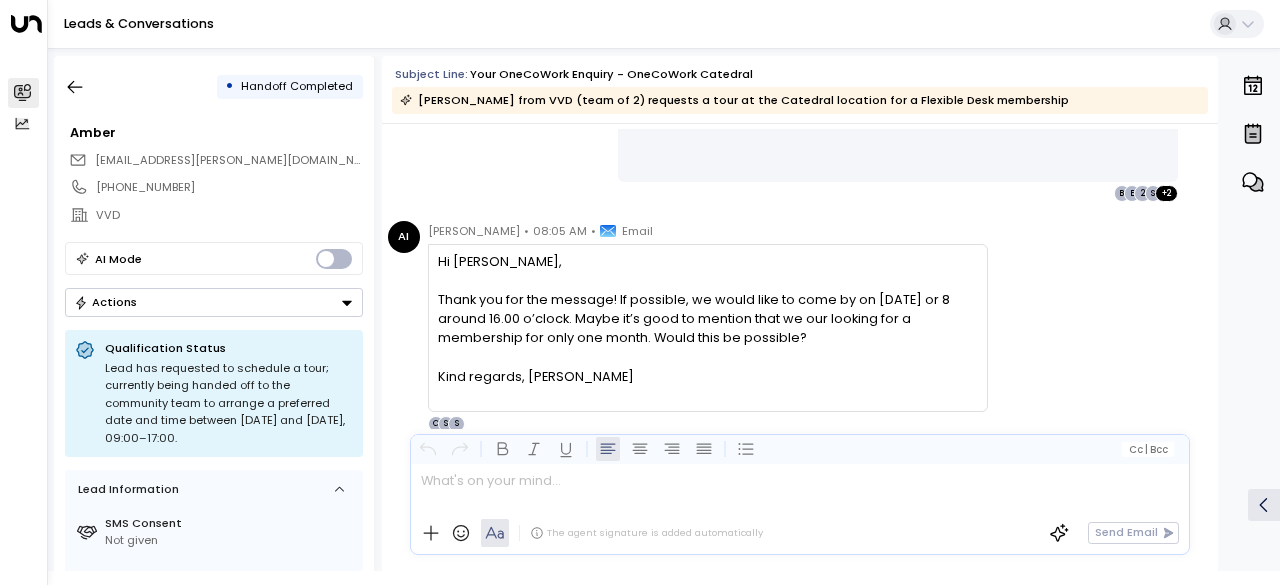 copy on "Thank you for the message! If possible, we would like to come by on July 7 or 8 around 16.00 o’clock. Maybe it’s good to mention that we our looking for a membership for only one month. Would this be possible? Kind regards, Amber" 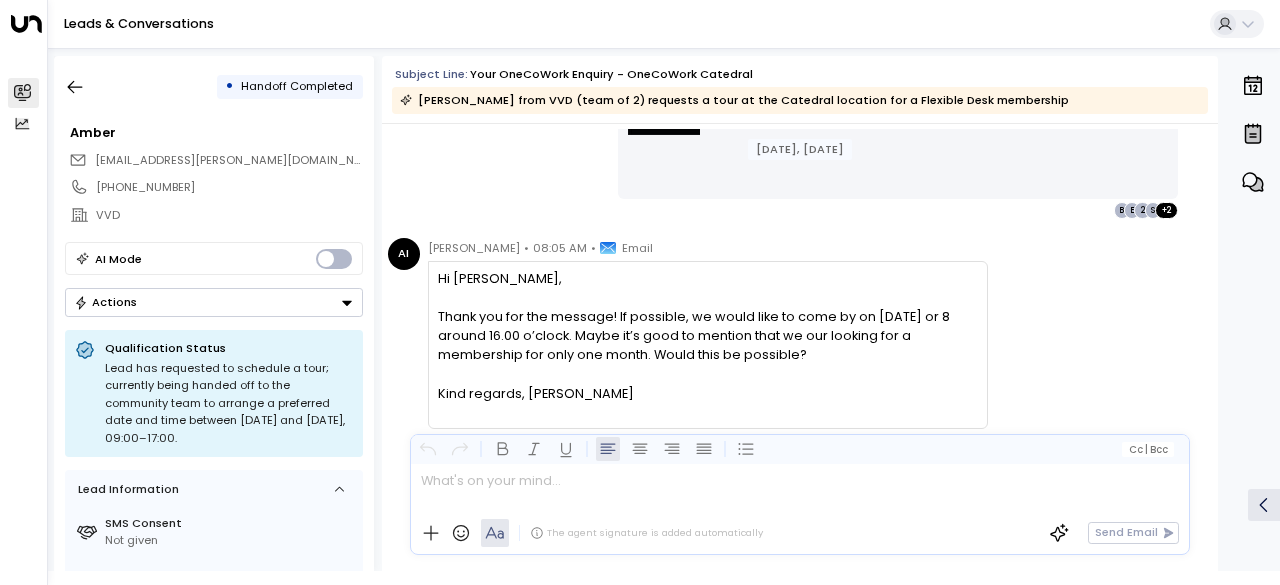 scroll, scrollTop: 893, scrollLeft: 0, axis: vertical 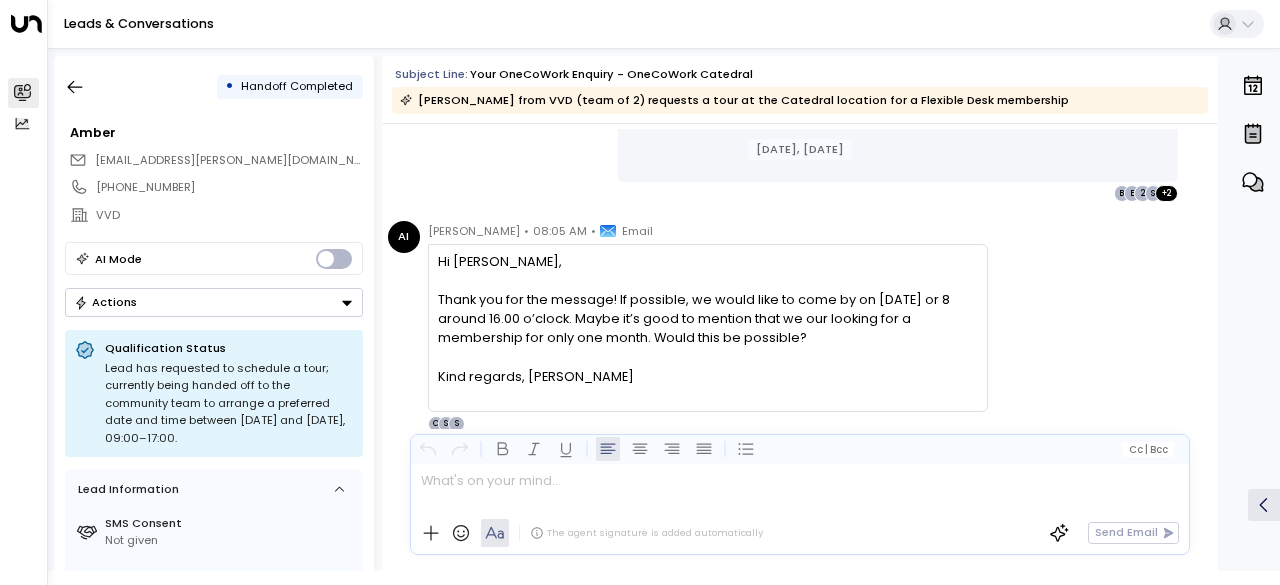 click 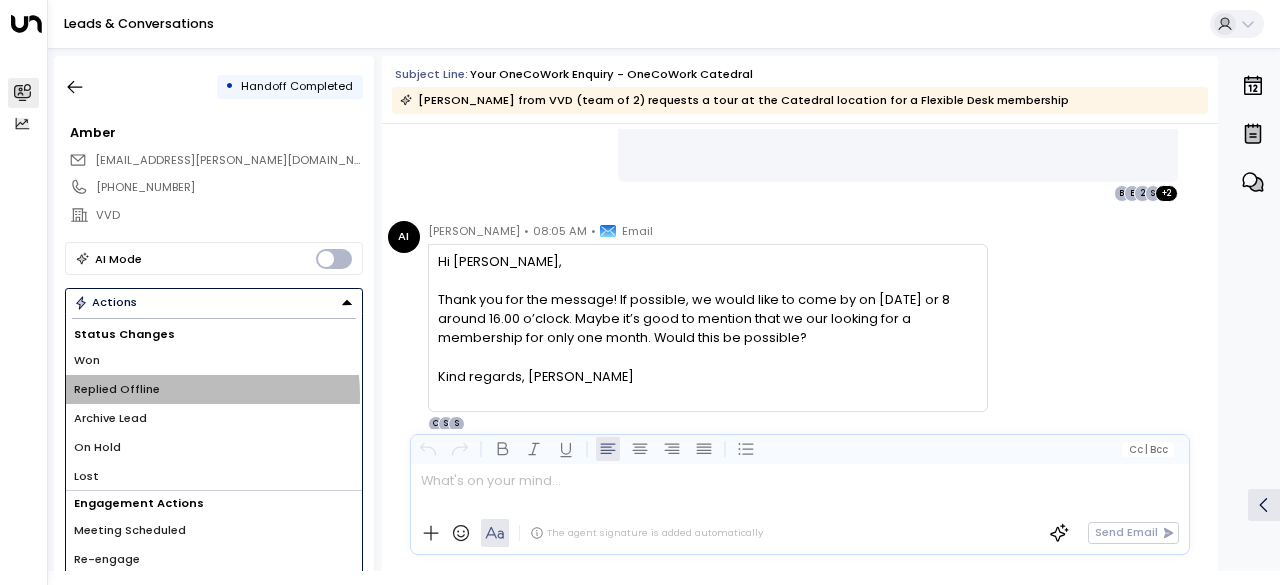 click on "Replied Offline" at bounding box center (214, 389) 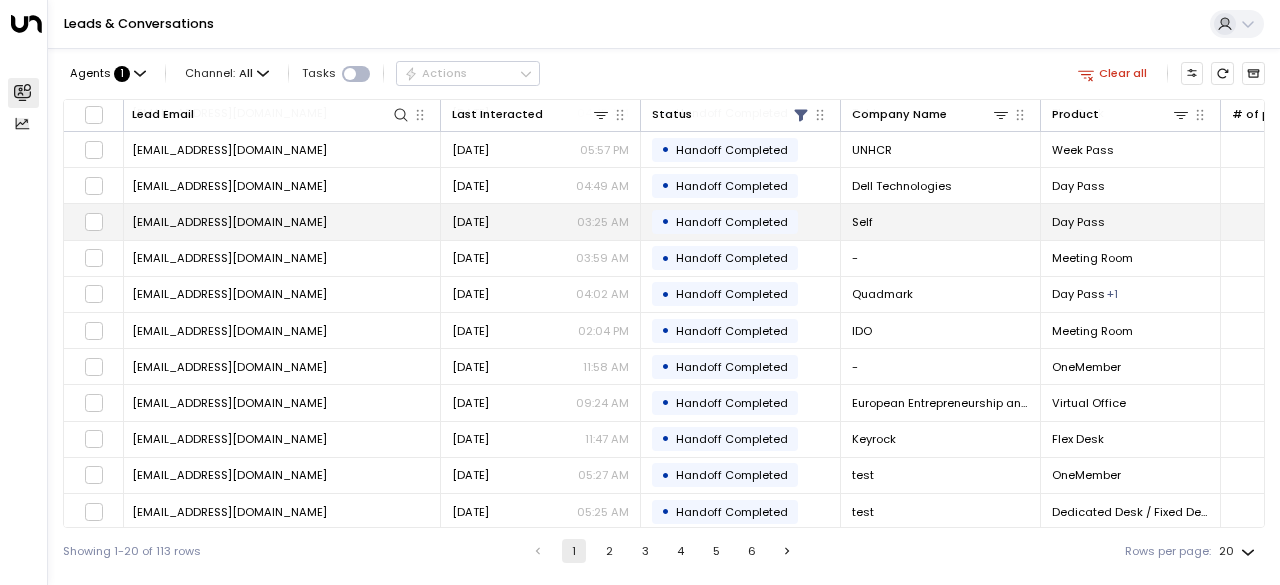 scroll, scrollTop: 326, scrollLeft: 0, axis: vertical 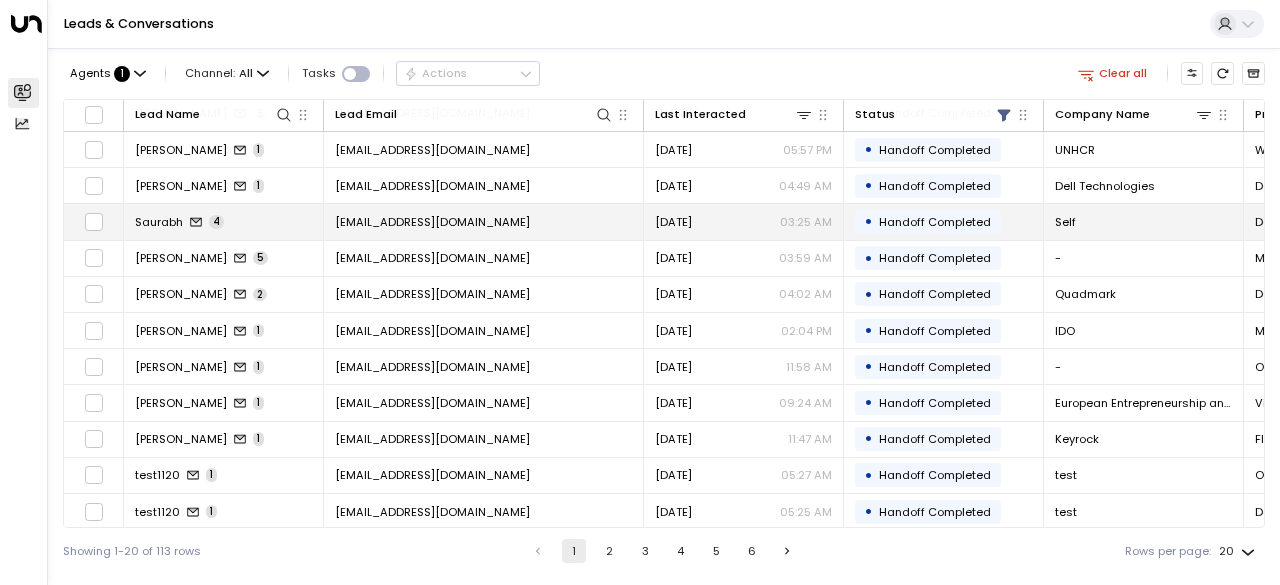 click on "Saurabh" at bounding box center [159, 222] 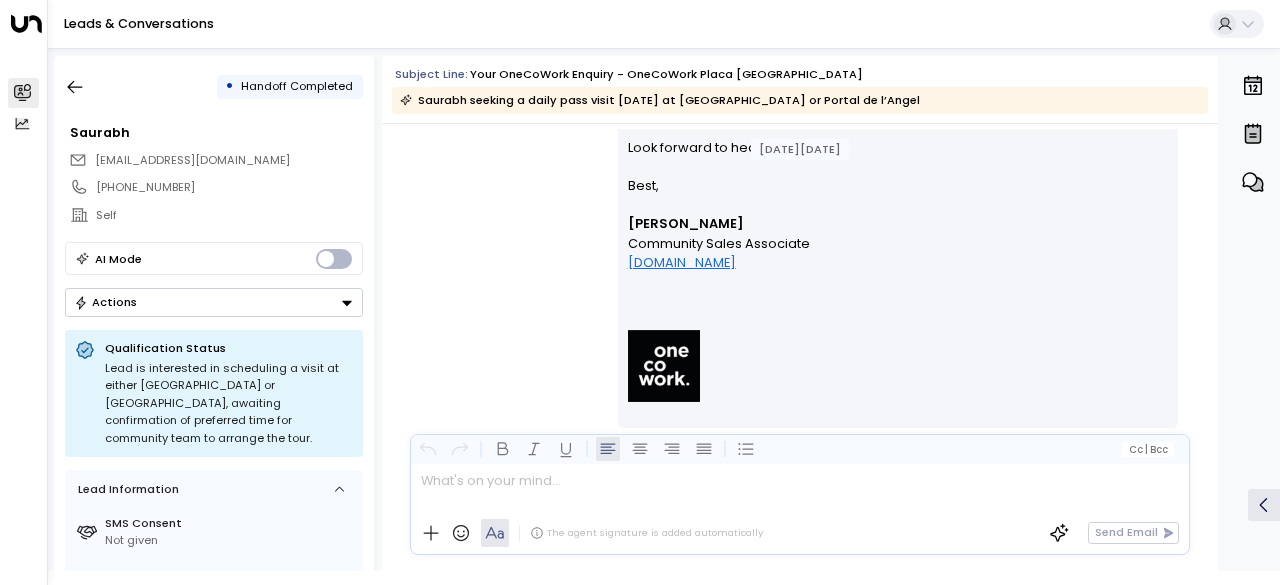 scroll, scrollTop: 0, scrollLeft: 0, axis: both 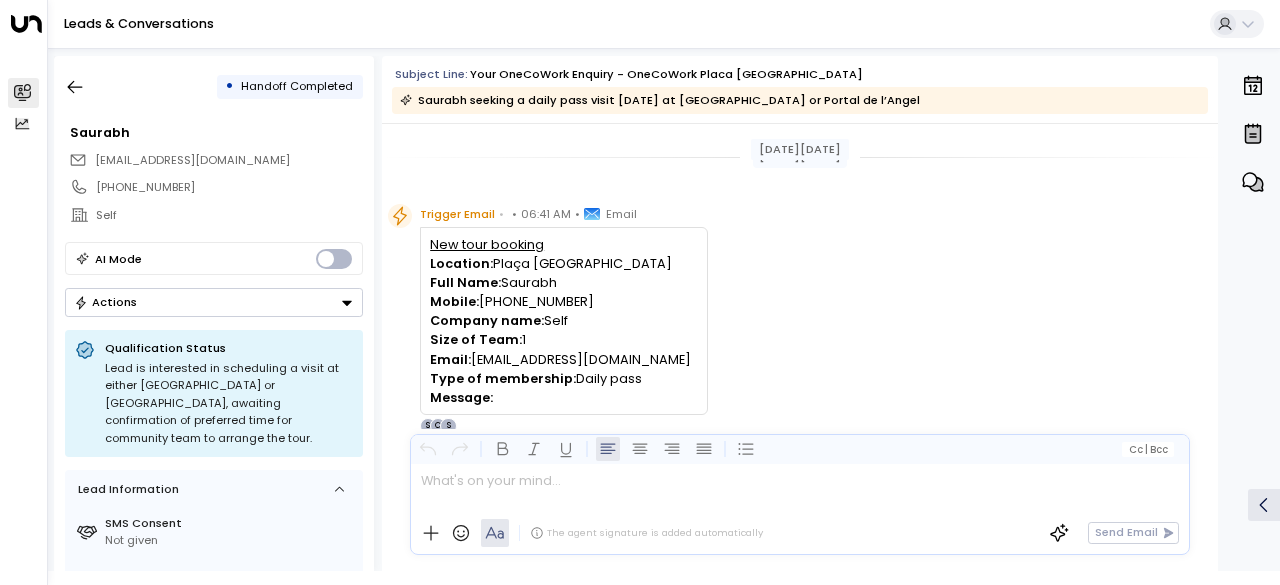 click on "Email:  saurabhk1511@gmail.com" at bounding box center [563, 359] 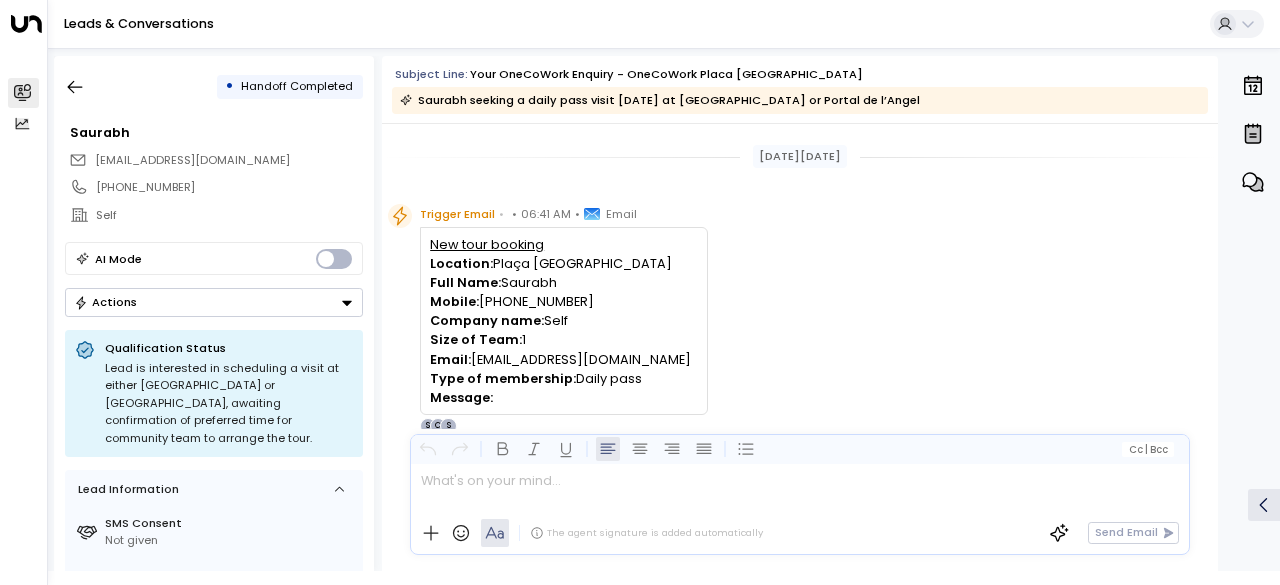 click on "Email:  saurabhk1511@gmail.com" at bounding box center (563, 359) 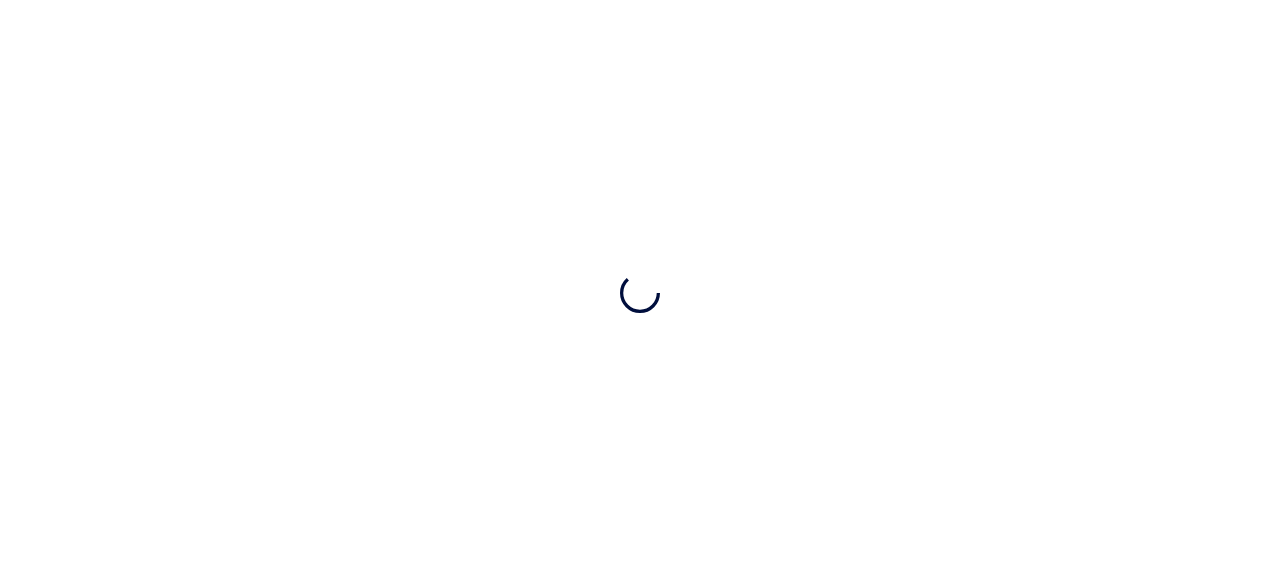 scroll, scrollTop: 0, scrollLeft: 0, axis: both 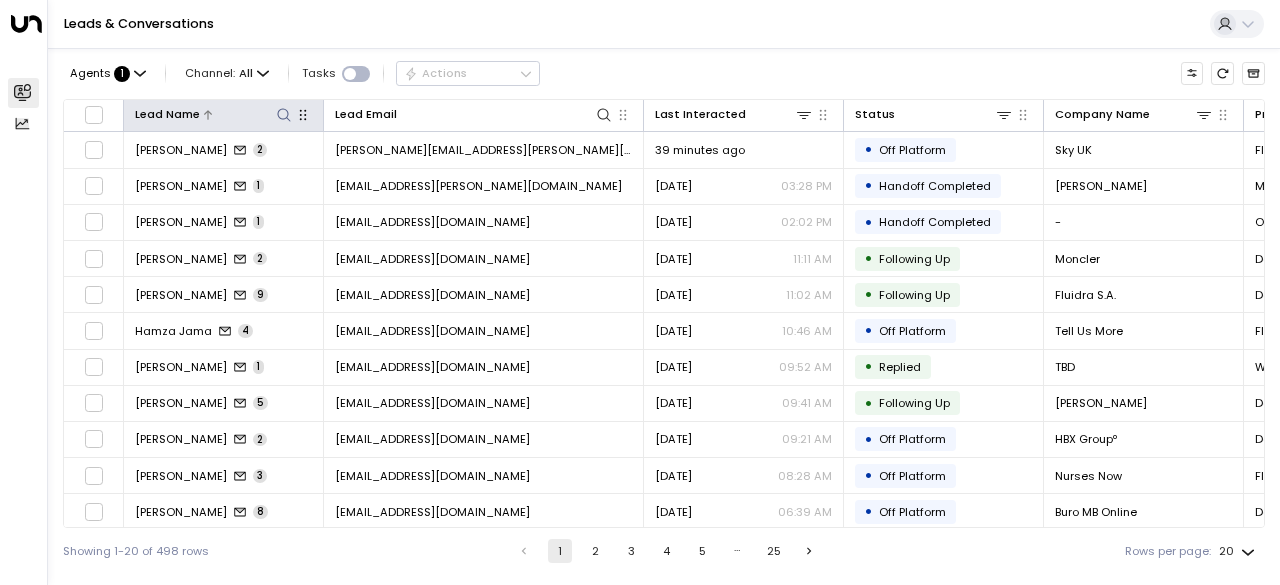click 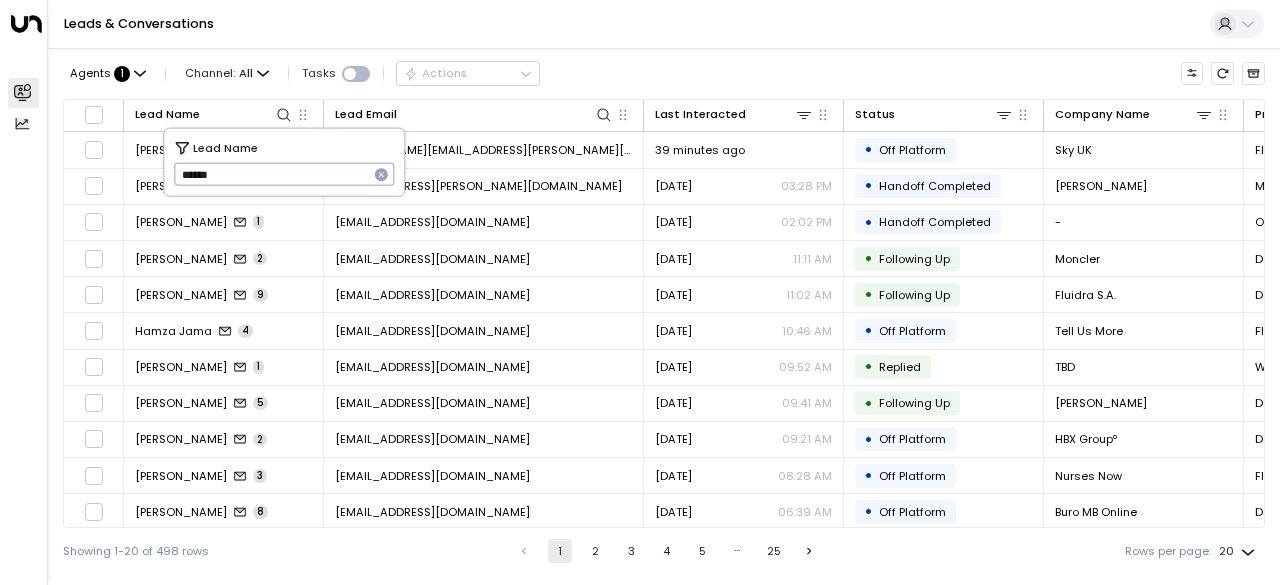 type on "*******" 